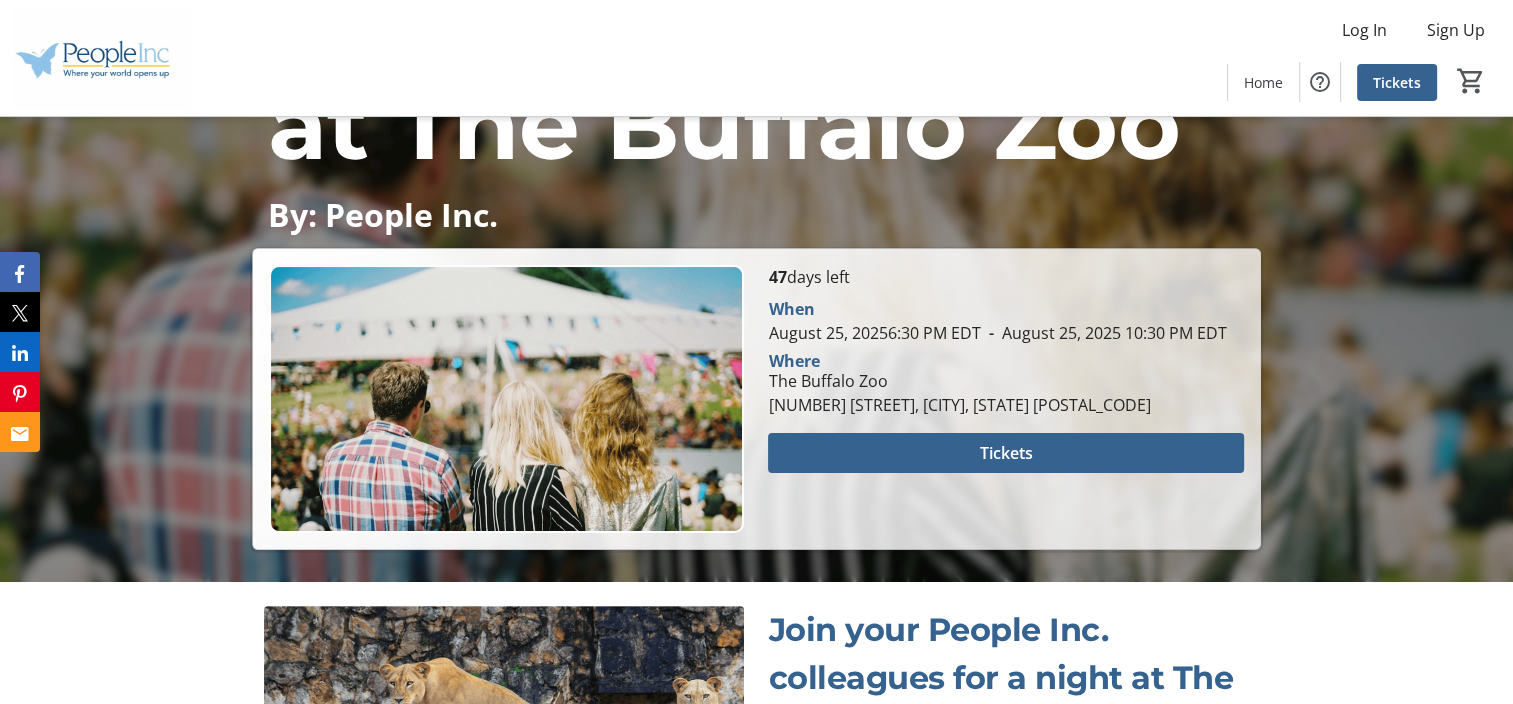 scroll, scrollTop: 356, scrollLeft: 0, axis: vertical 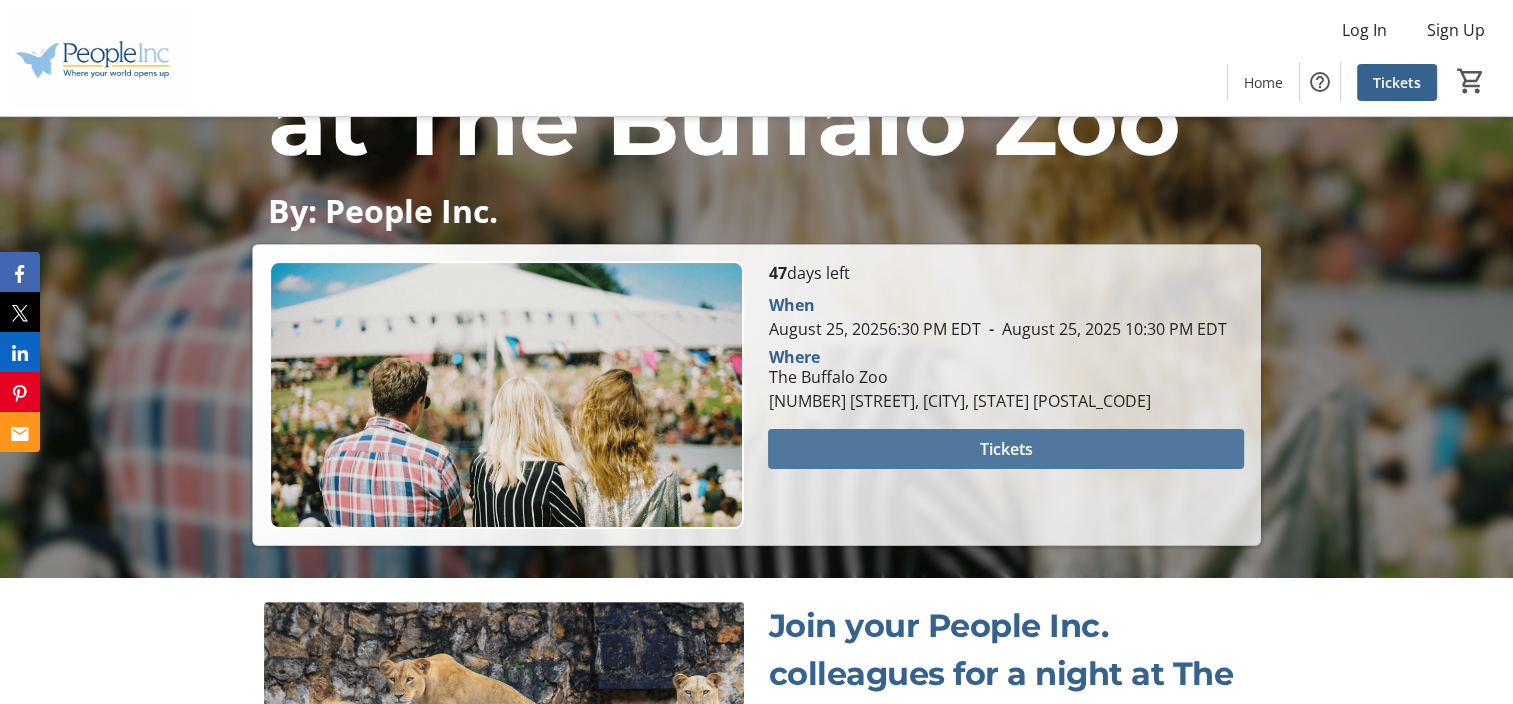 click on "Tickets" at bounding box center (1006, 449) 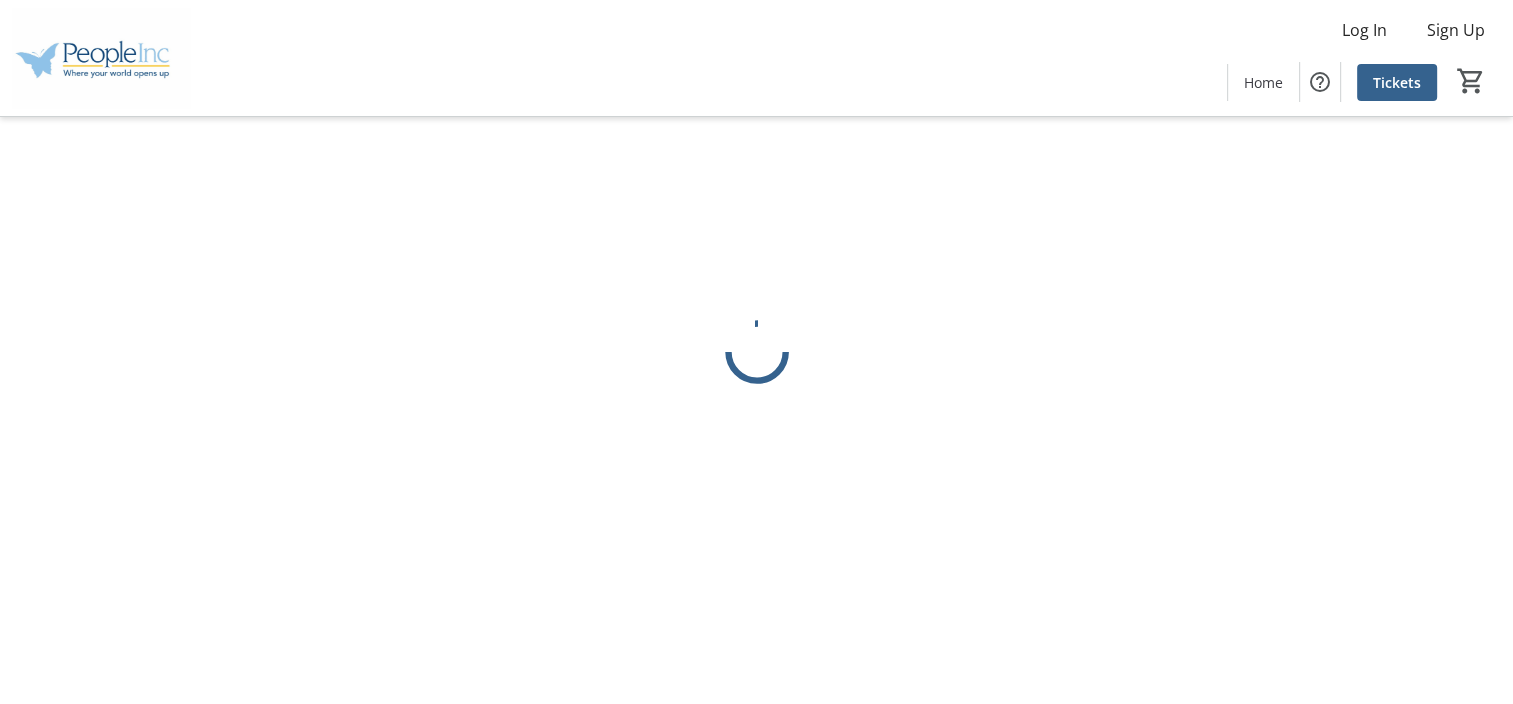 scroll, scrollTop: 0, scrollLeft: 0, axis: both 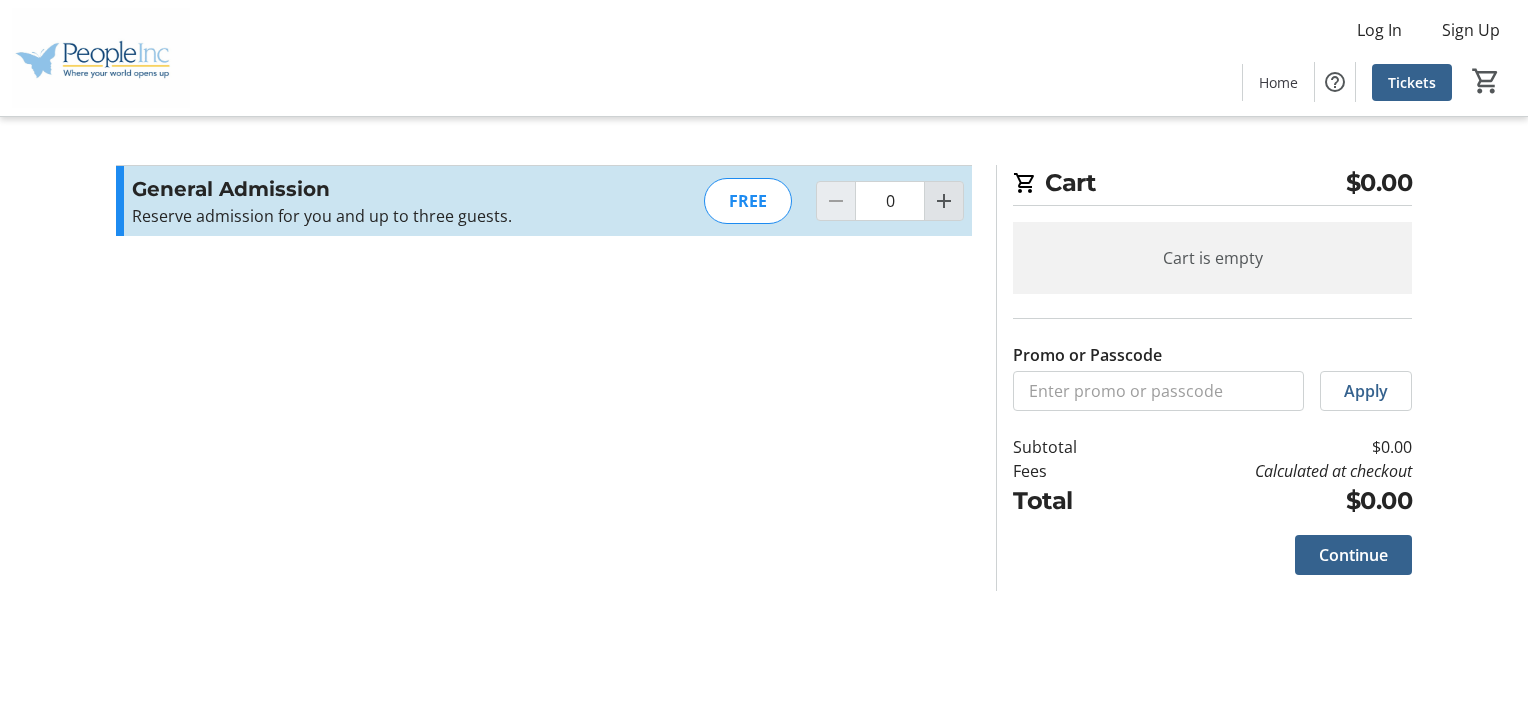 click at bounding box center (944, 201) 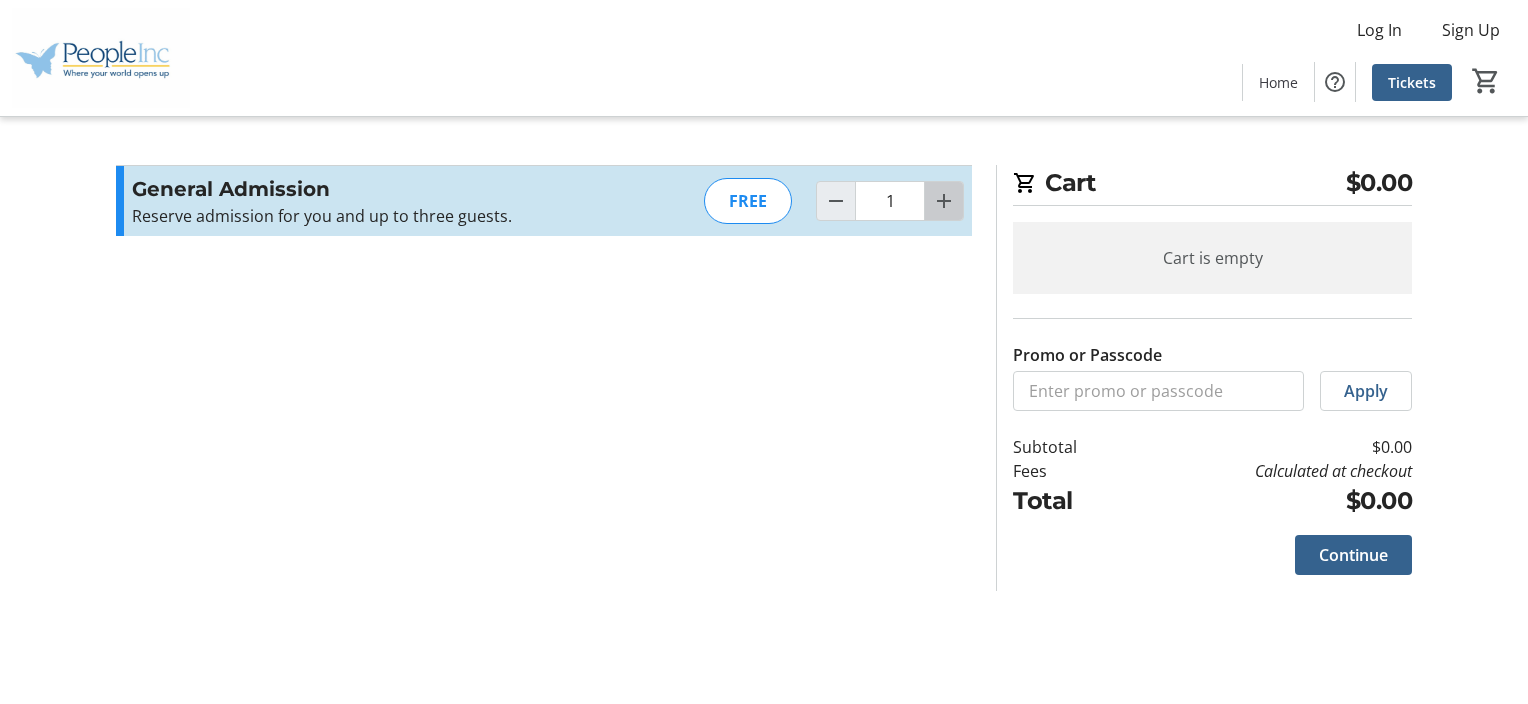 click at bounding box center [944, 201] 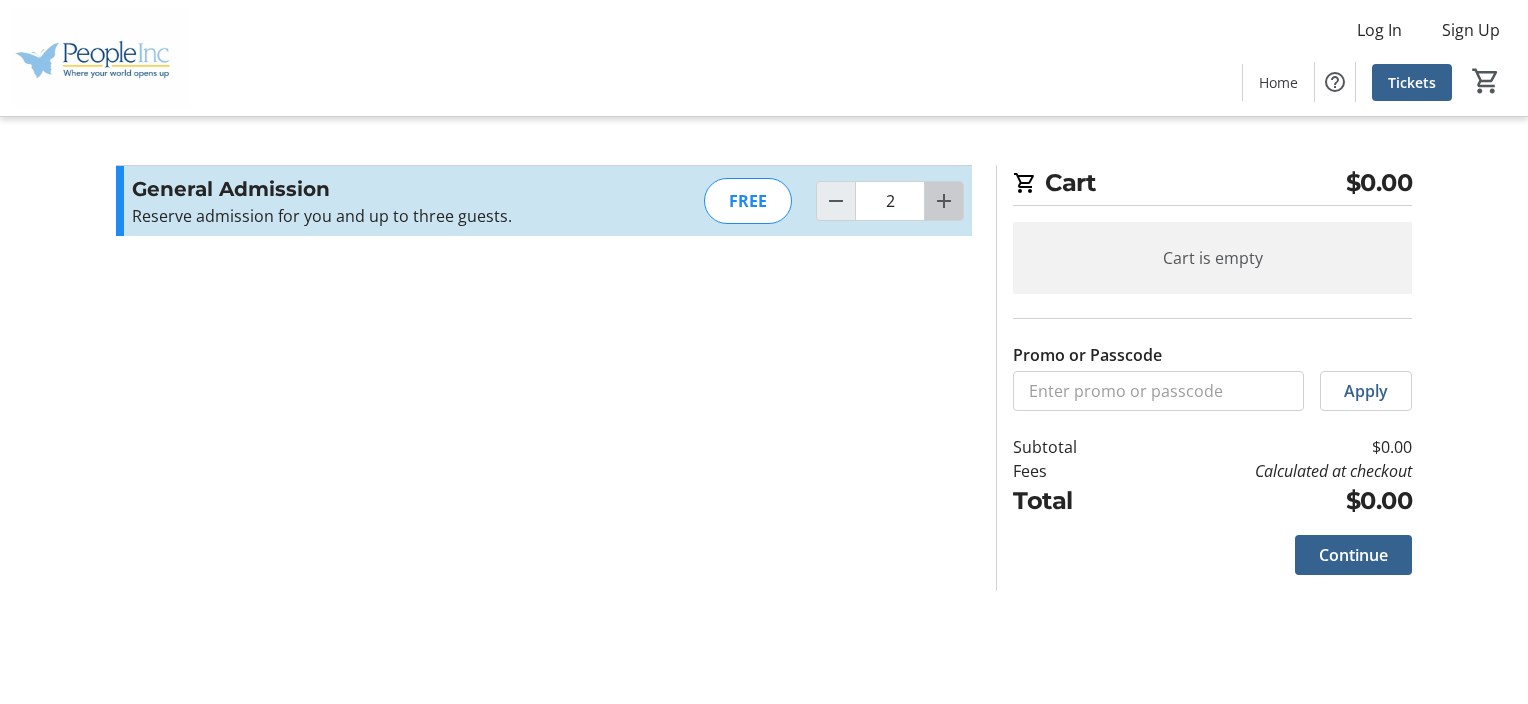 click at bounding box center (944, 201) 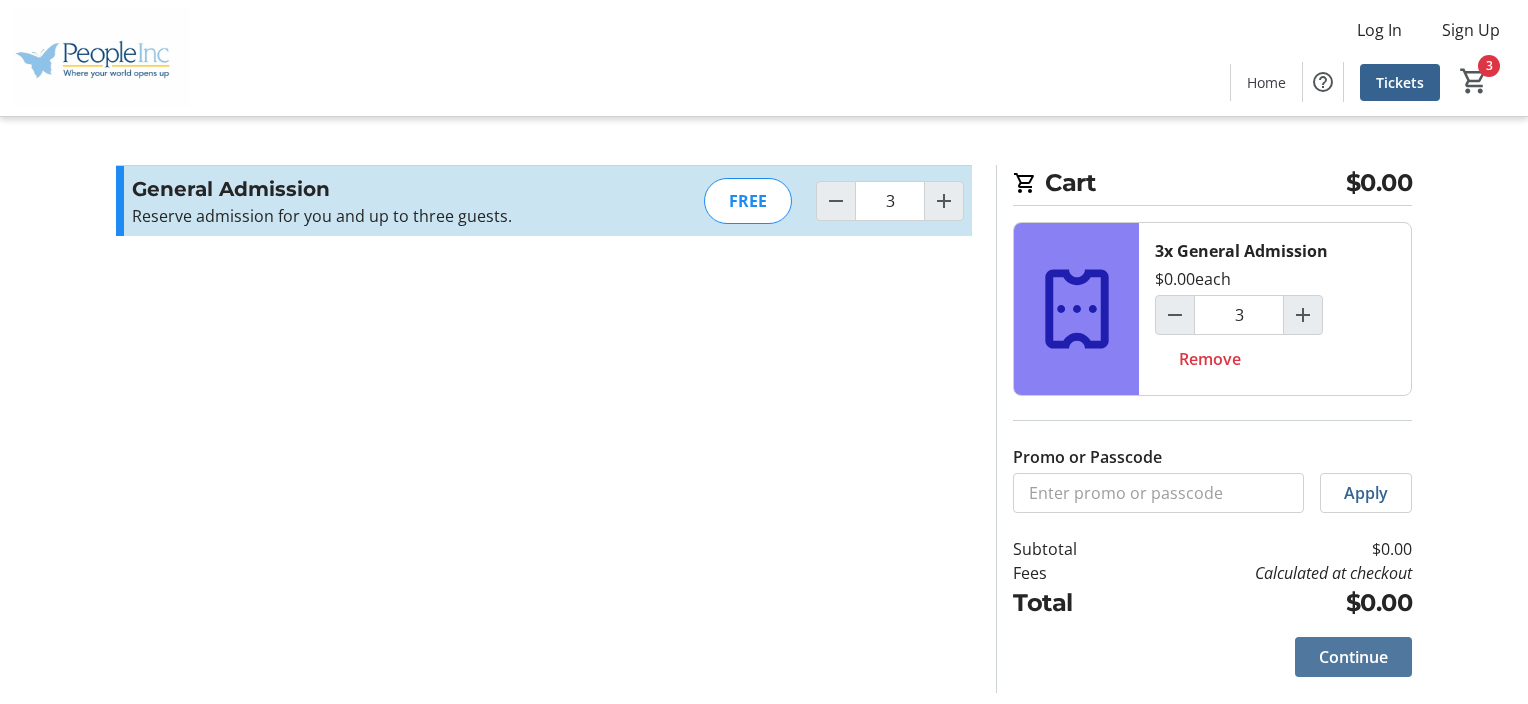 click on "Continue" at bounding box center [1353, 657] 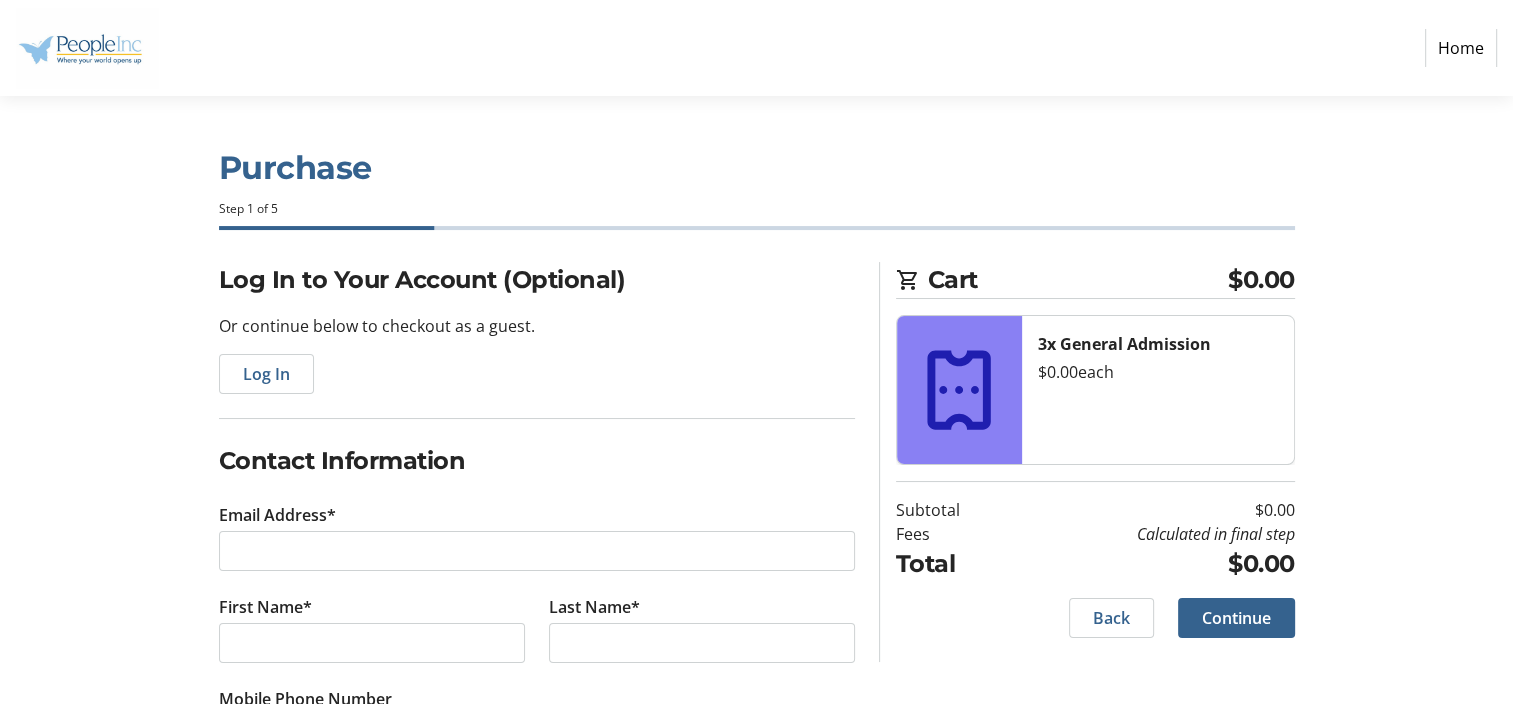 scroll, scrollTop: 97, scrollLeft: 0, axis: vertical 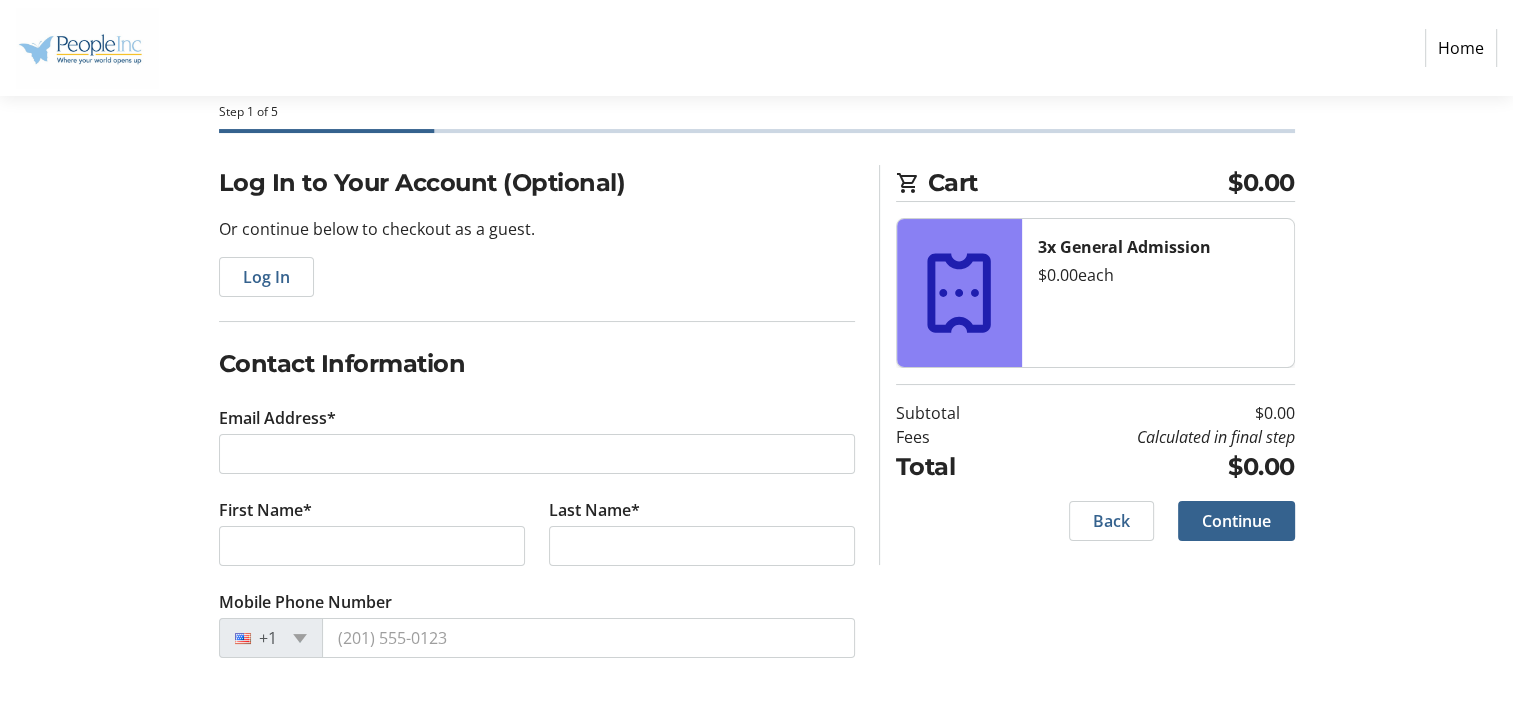 click on "Email Address*" at bounding box center (537, 452) 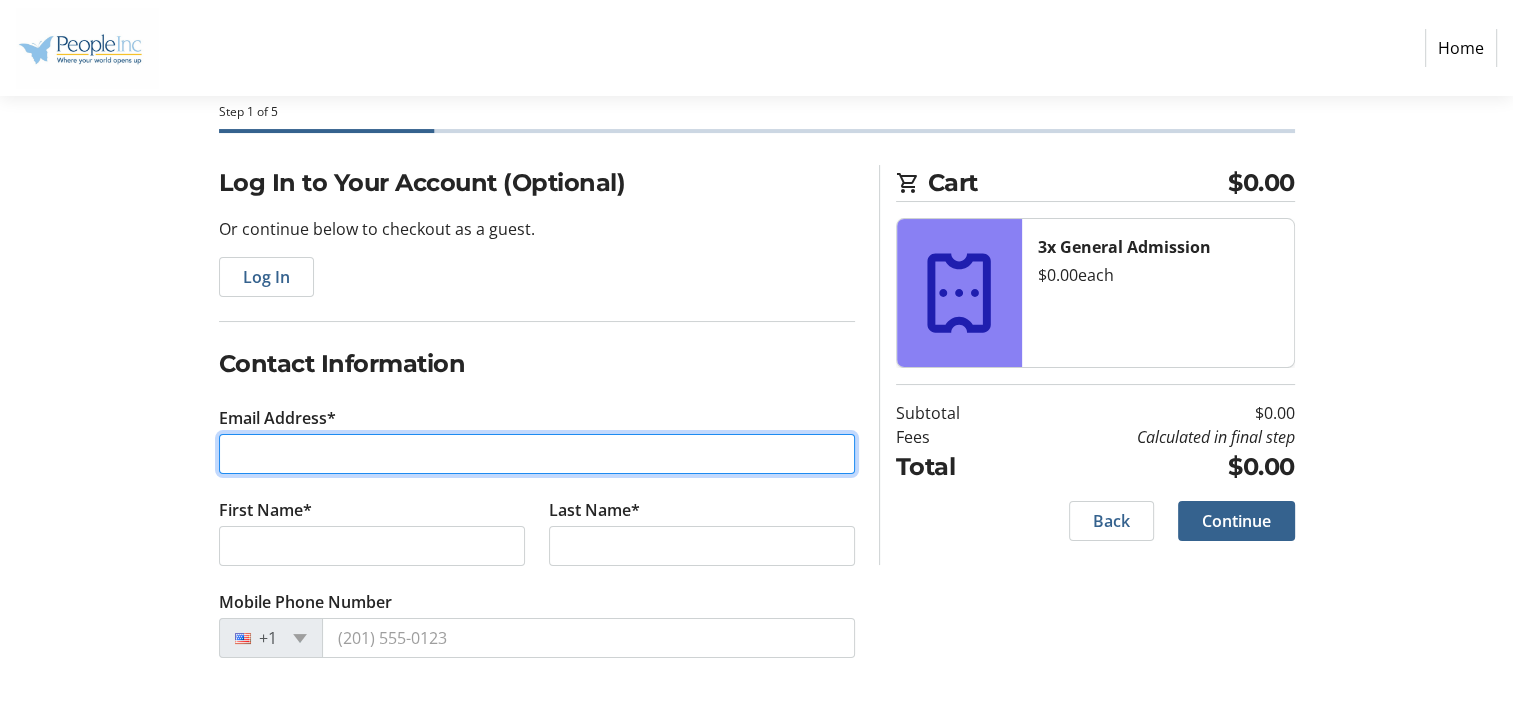 click on "Email Address*" at bounding box center [537, 454] 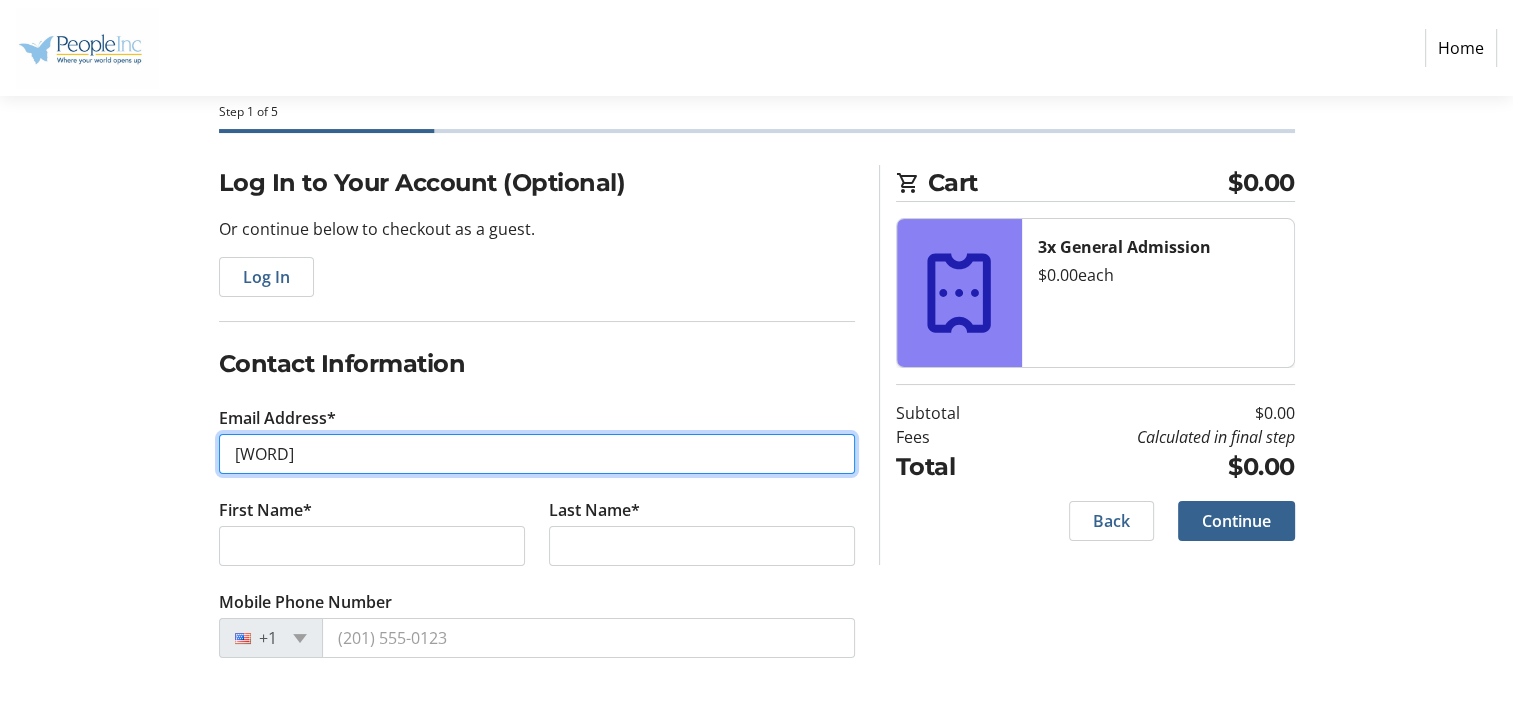 type on "[EMAIL]" 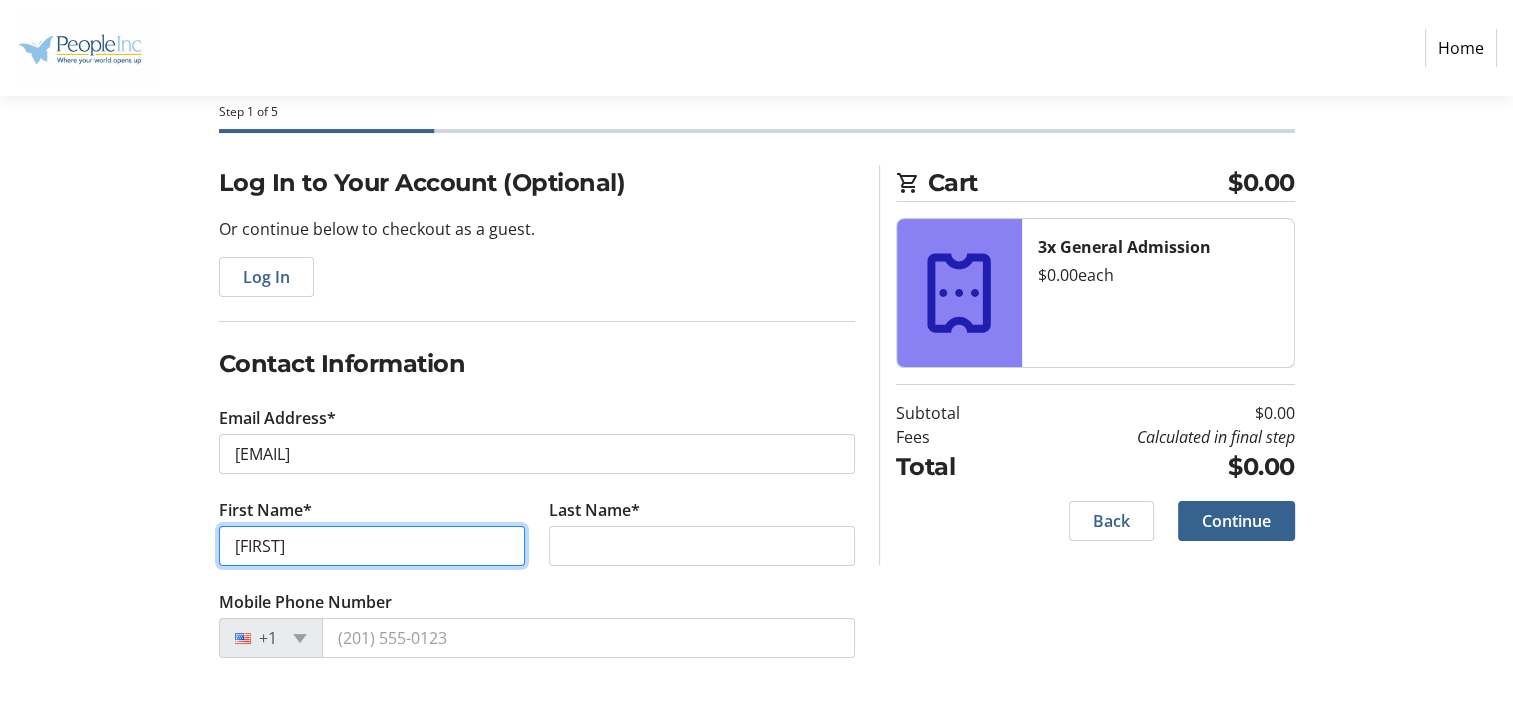 type on "[NAME]" 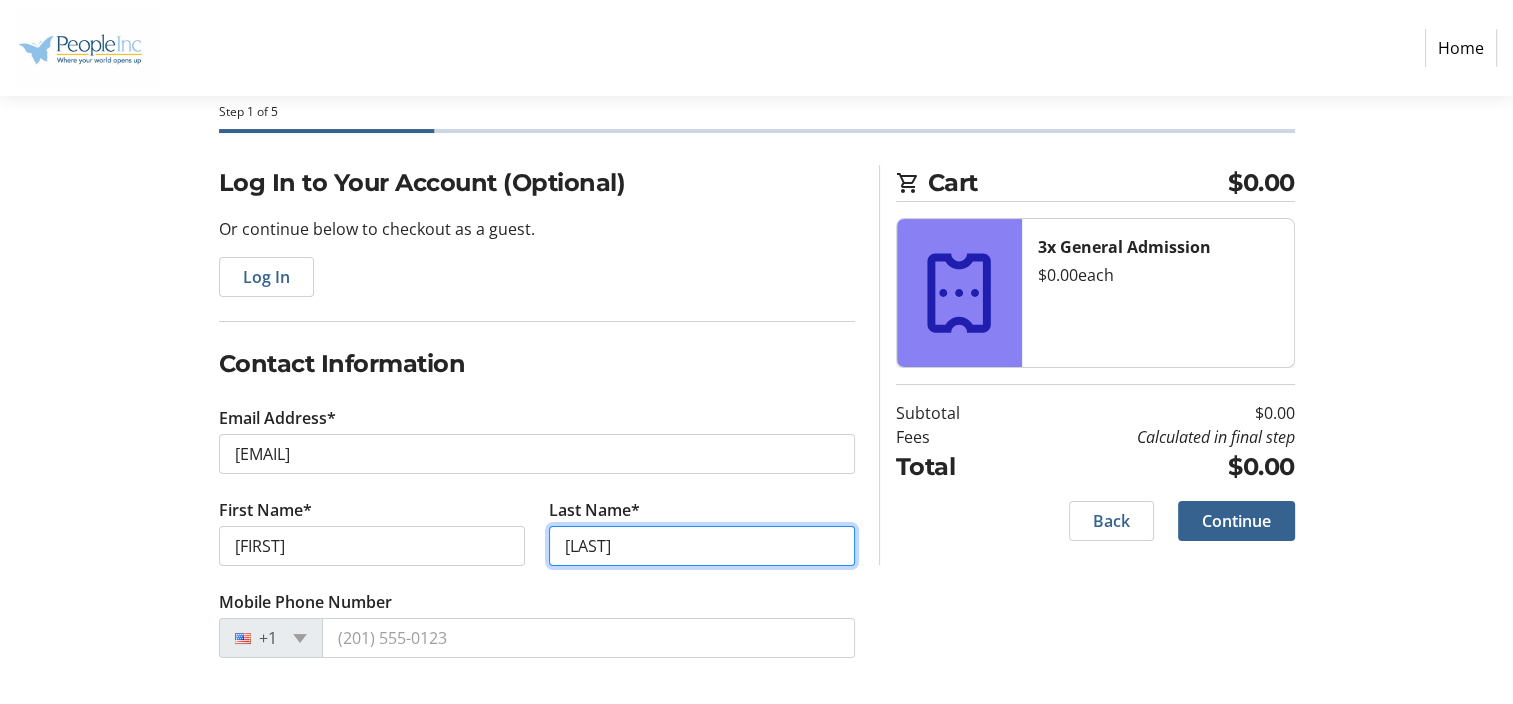type on "[LAST]" 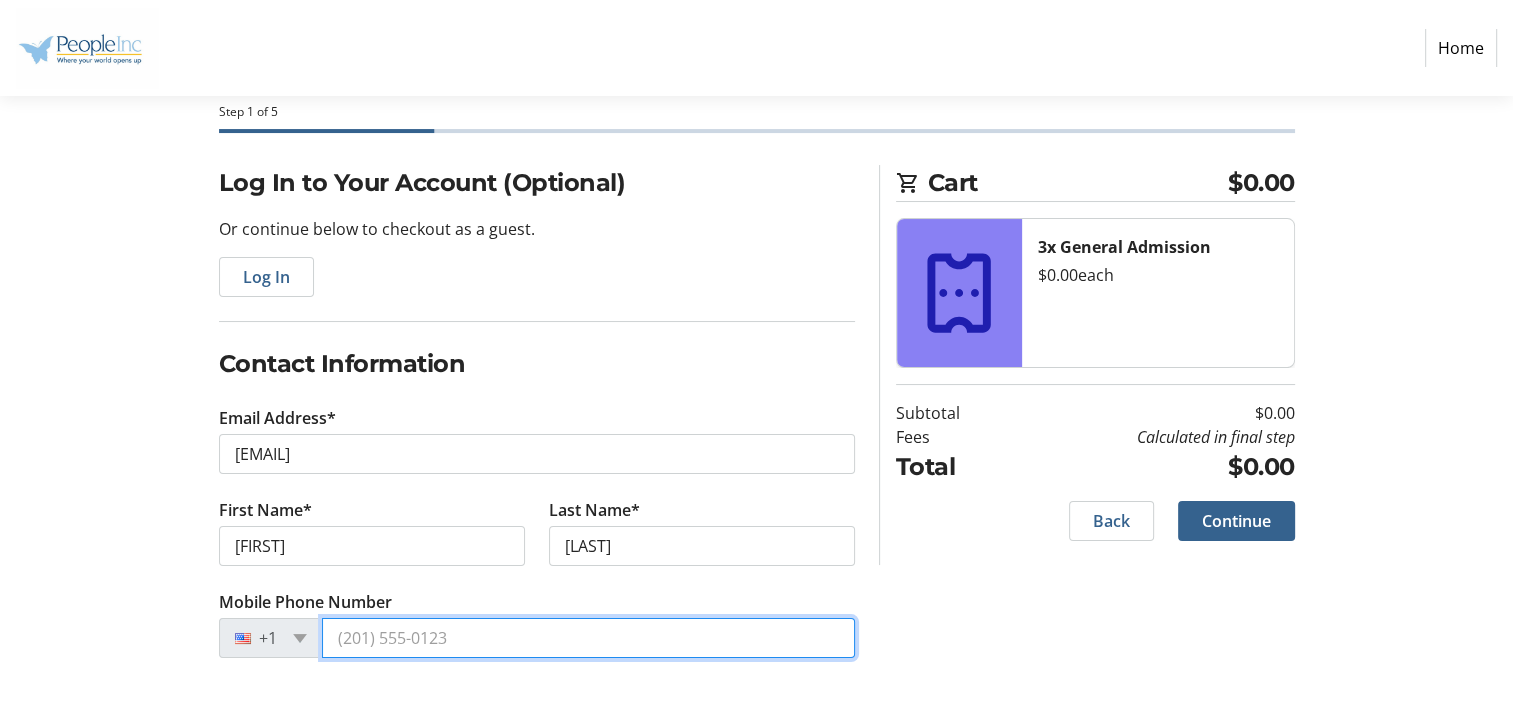 click on "Mobile Phone Number" at bounding box center [588, 638] 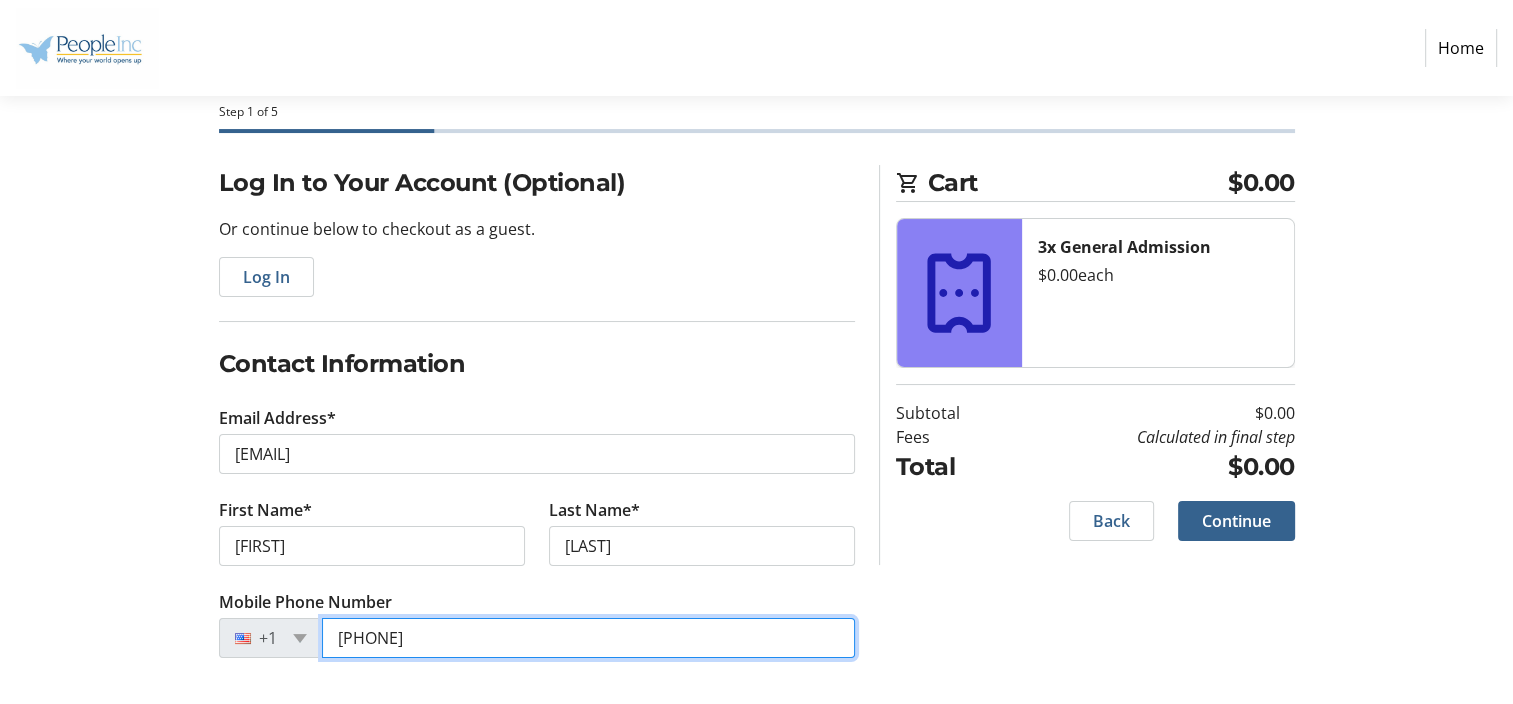 type on "[PHONE]" 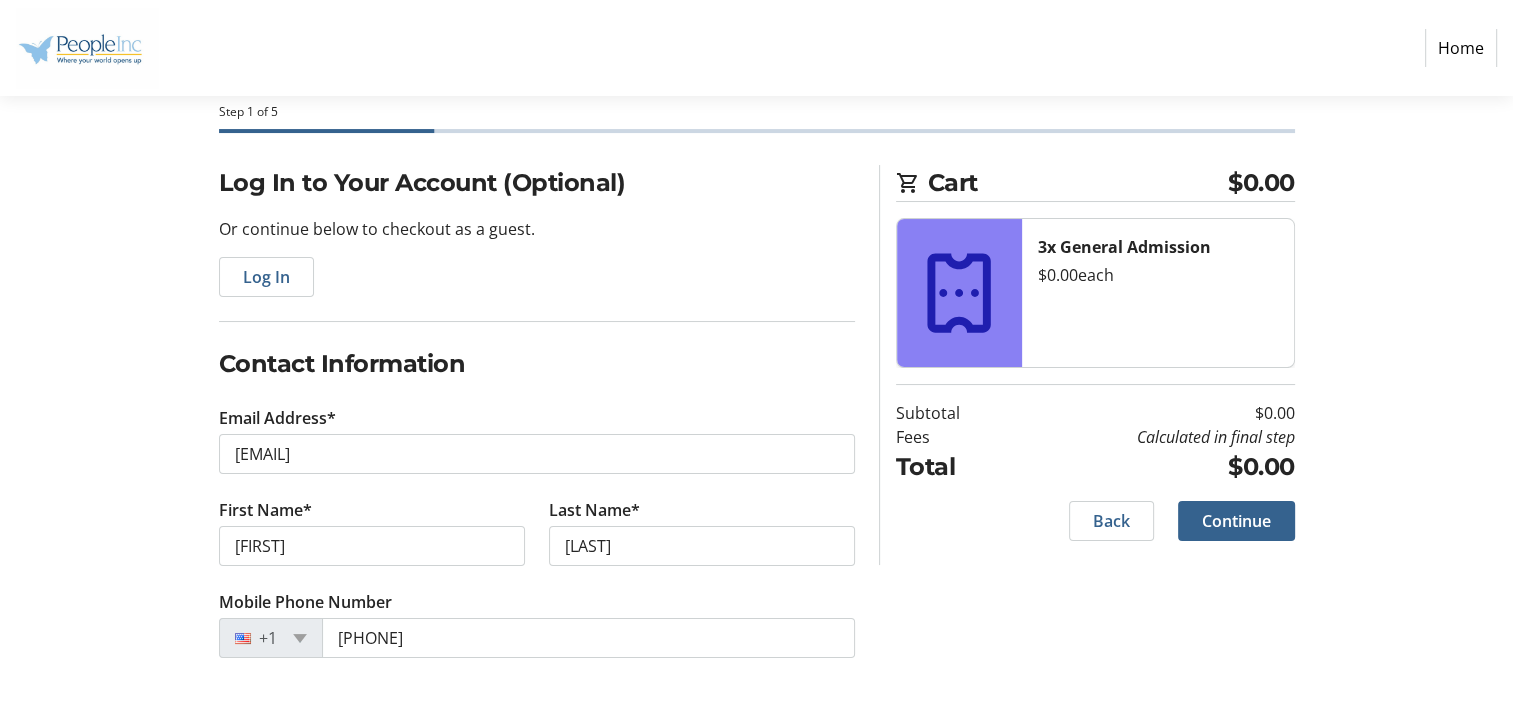 click on "Log In to Your Account (Optional) Or continue below to checkout as a guest.  Log In  Contact Information Email Address* vee.watson@people-inc.org First Name* Valissa Last Name* Watson  Mobile Phone Number  +1 (216) 630-6894 Cart $0.00 3x General Admission  $0.00   each  Subtotal  $0.00  Fees  Calculated in final step  Total  $0.00   Back   Continue" at bounding box center (757, 435) 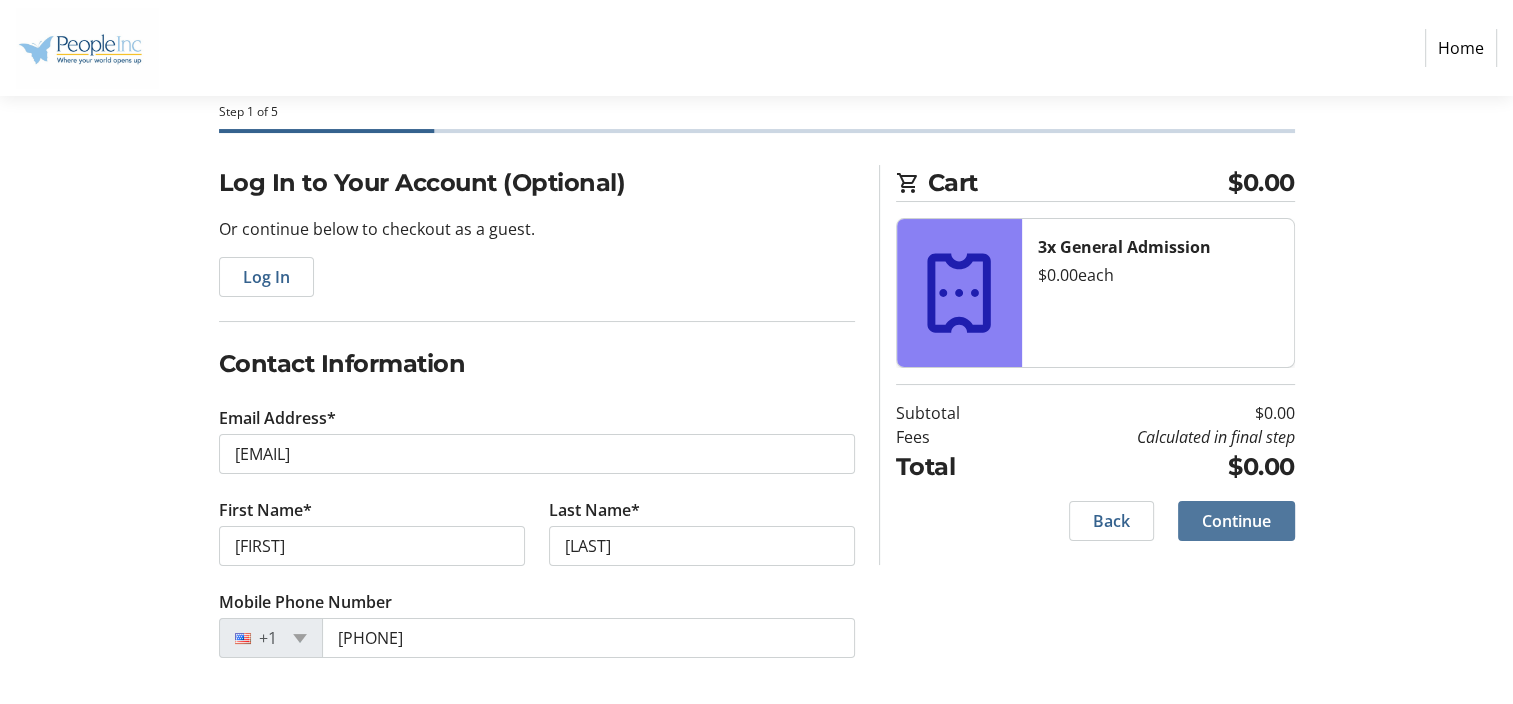 click on "Continue" at bounding box center (1236, 521) 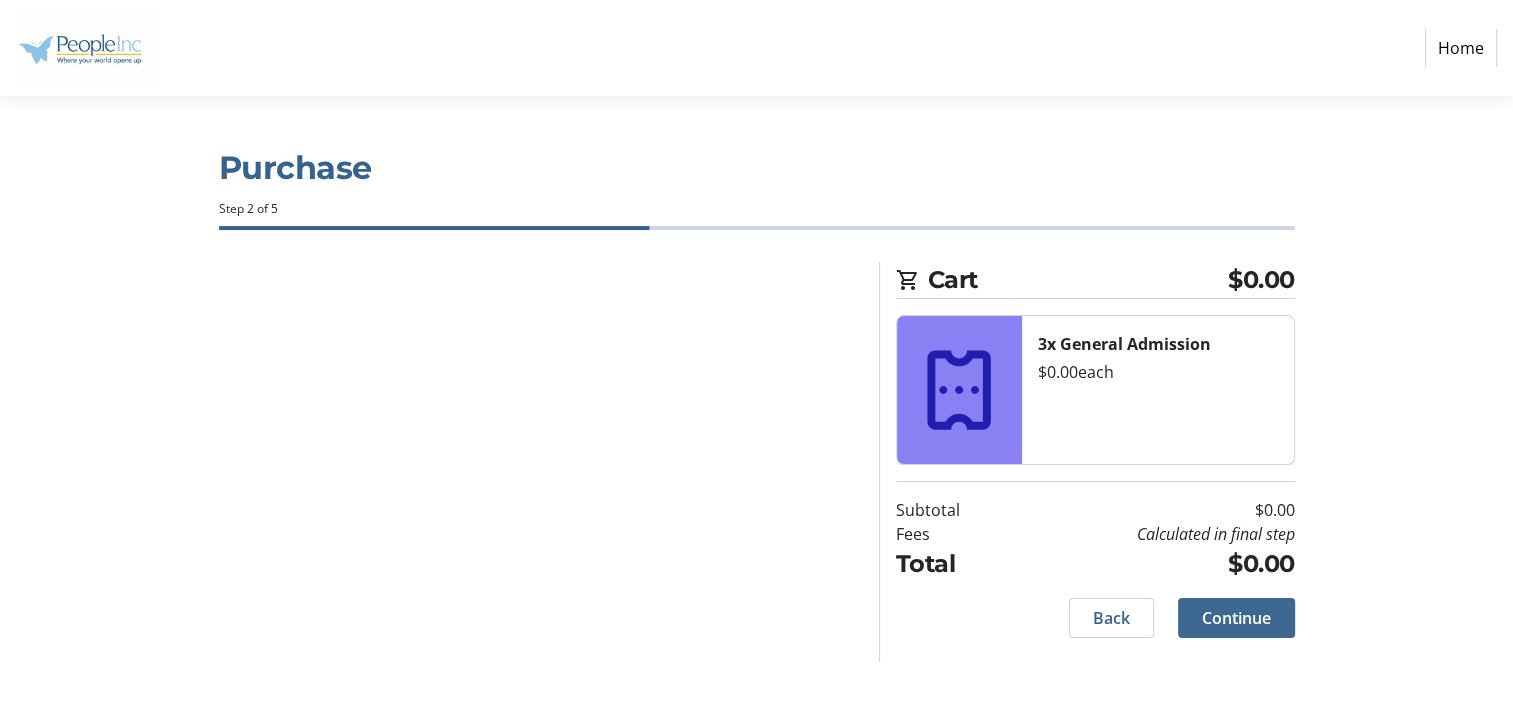 scroll, scrollTop: 0, scrollLeft: 0, axis: both 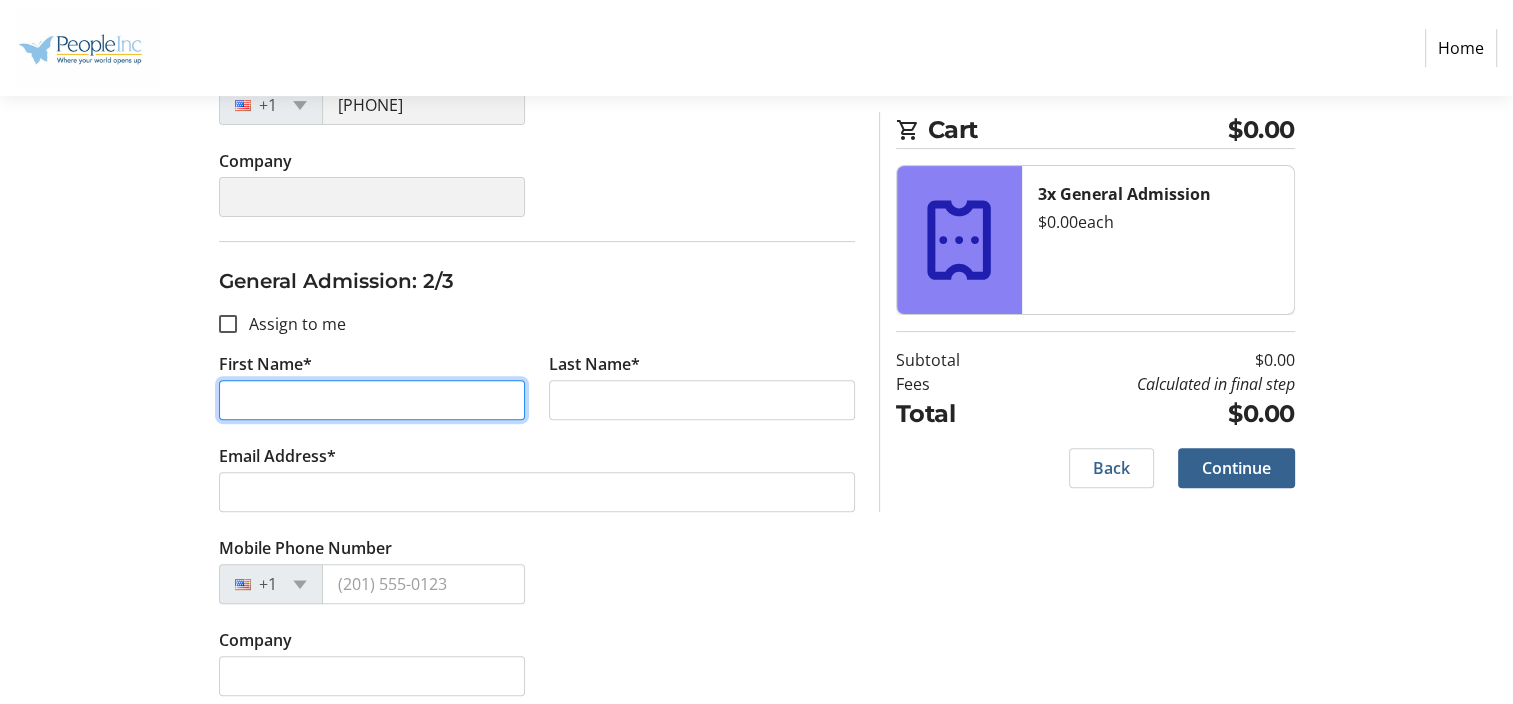 click on "First Name*" at bounding box center [372, 400] 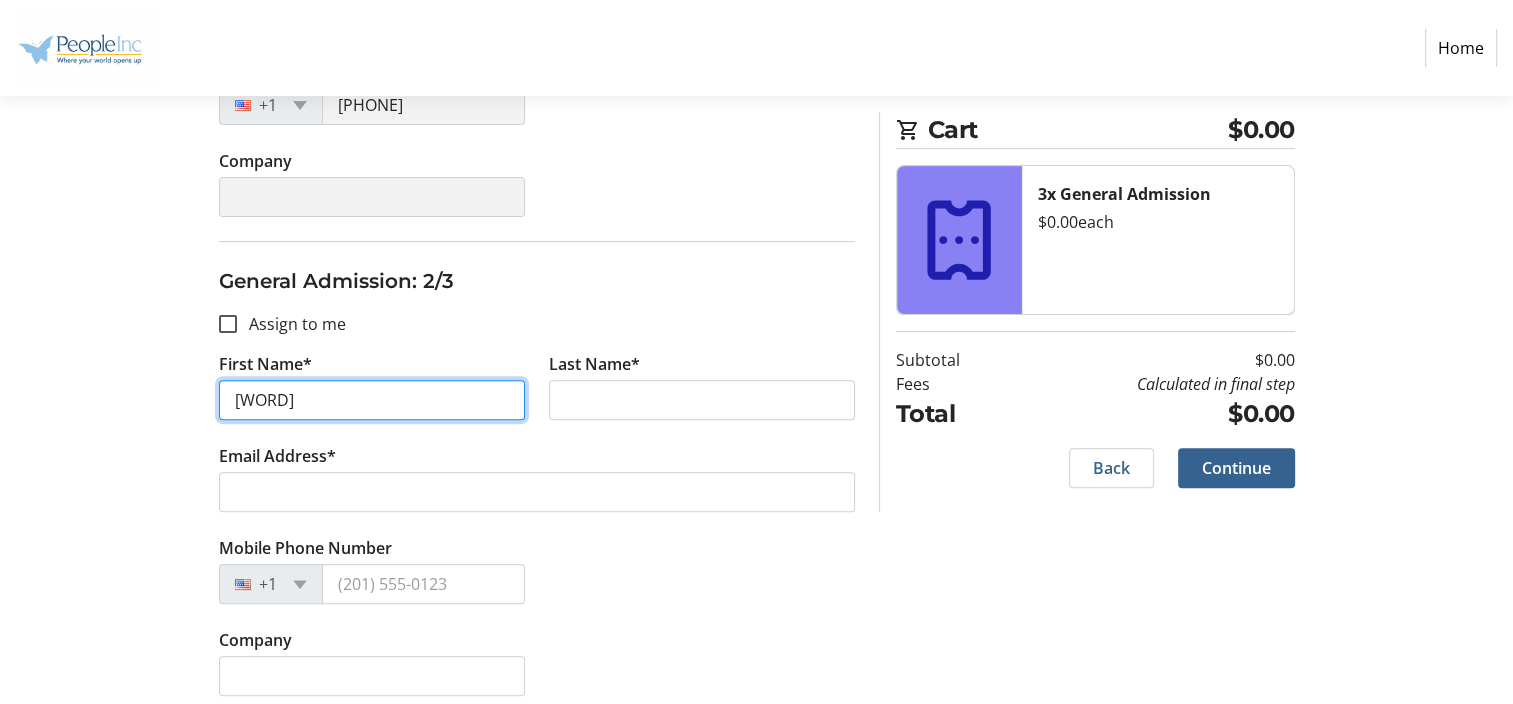 type on "Tahji" 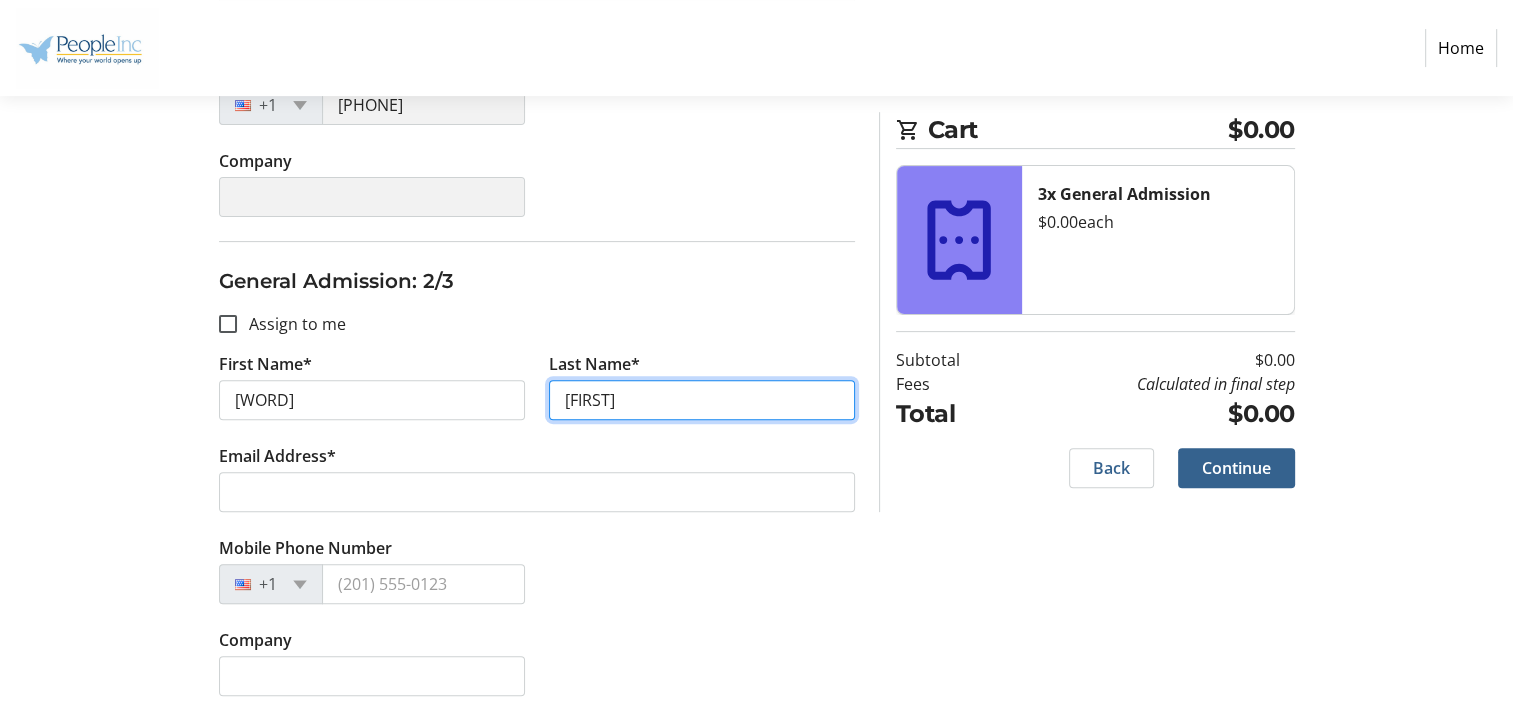 type on "Lewis" 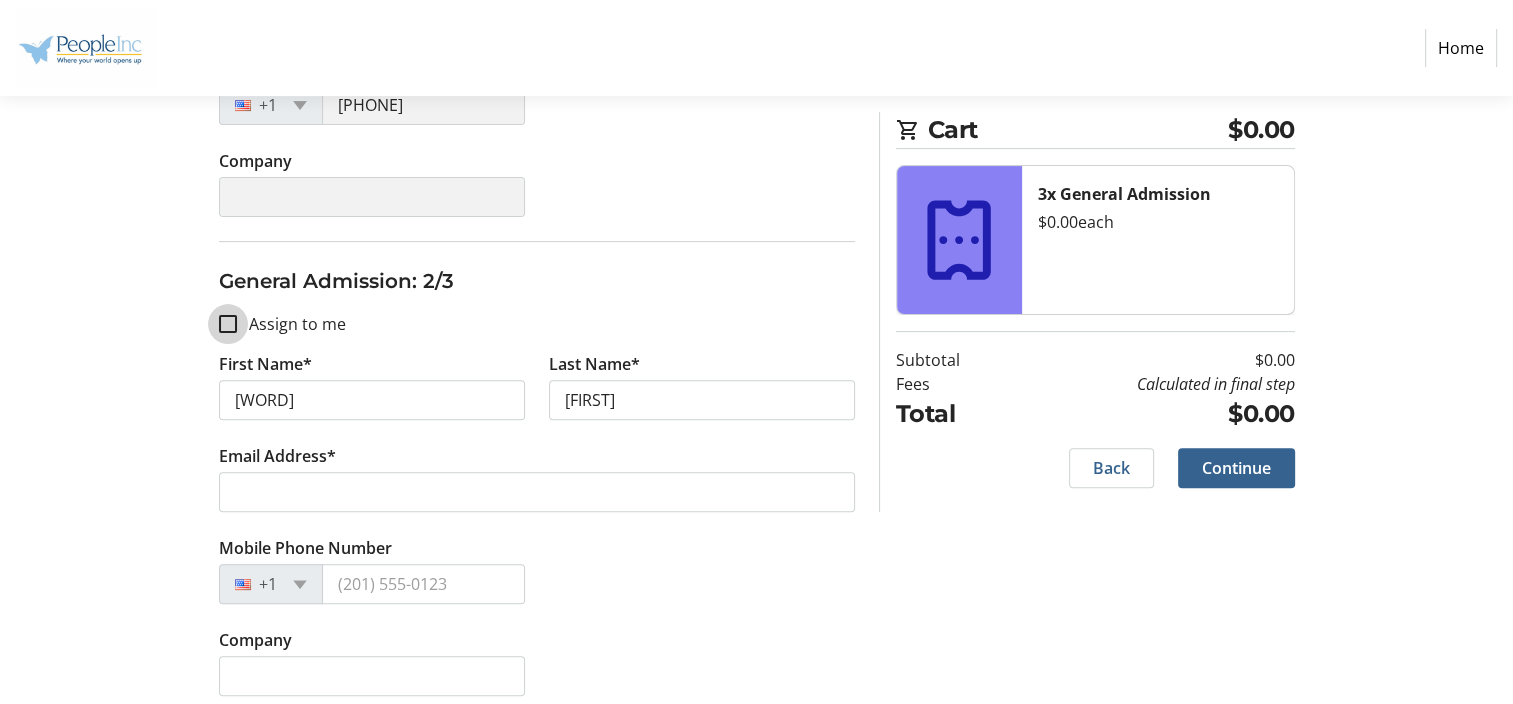 click on "Assign to me" at bounding box center [228, 324] 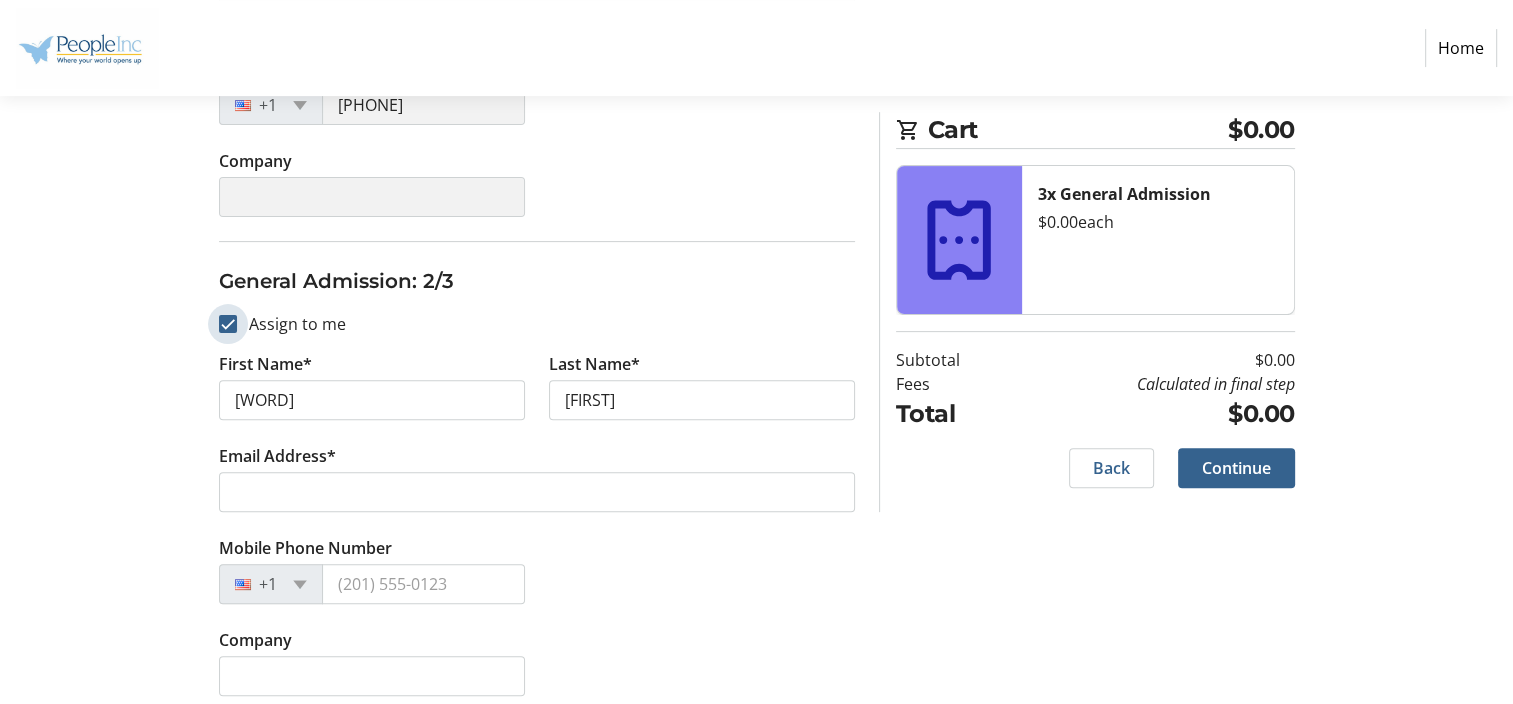checkbox on "true" 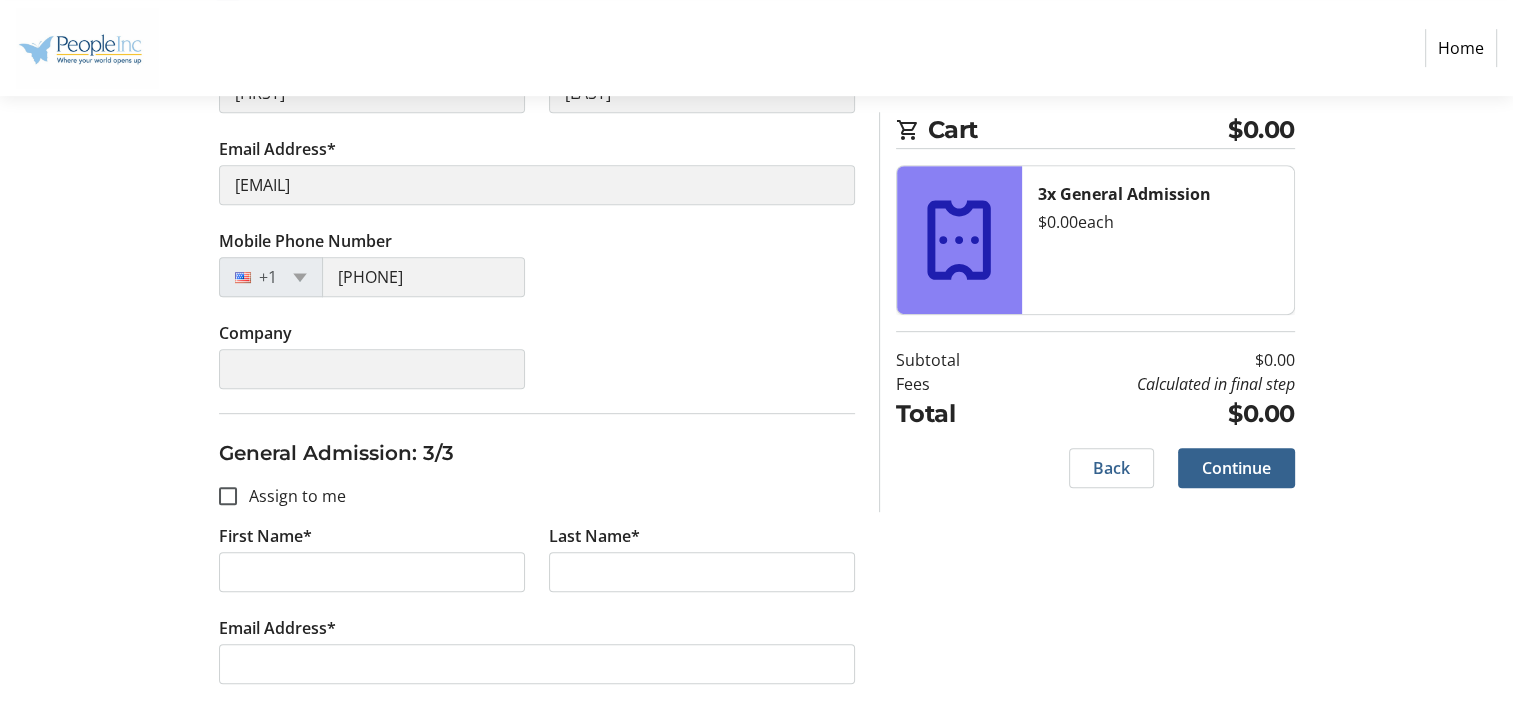 scroll, scrollTop: 908, scrollLeft: 0, axis: vertical 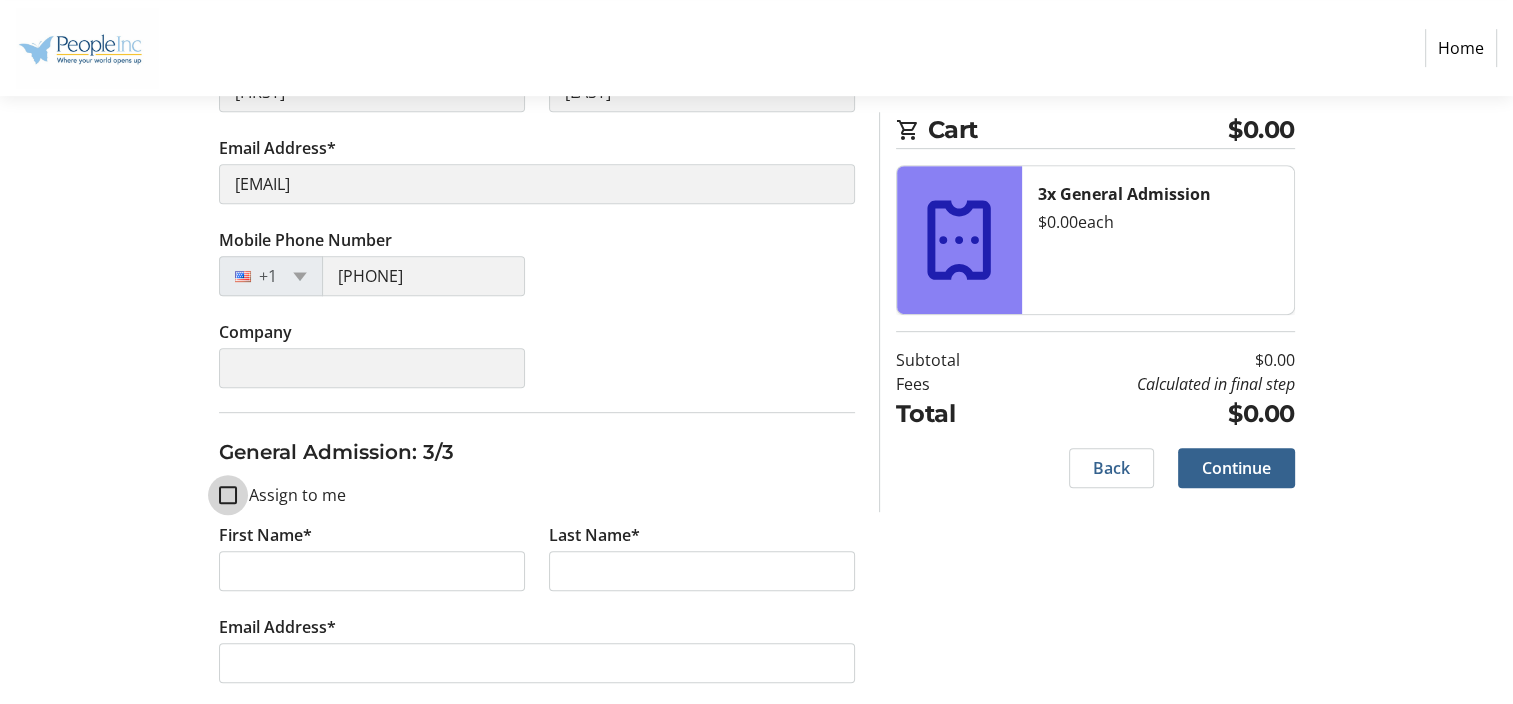 click on "Assign to me" at bounding box center (228, 495) 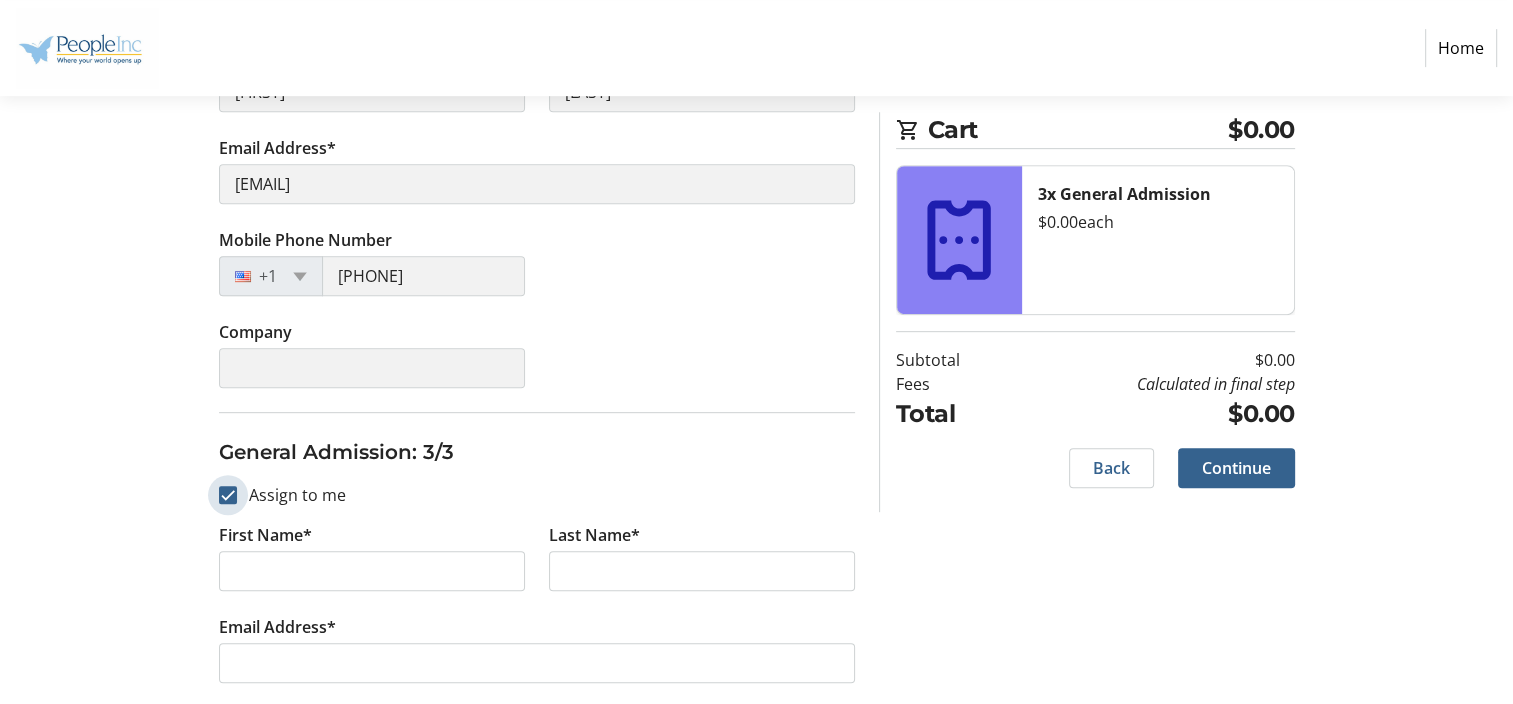 checkbox on "true" 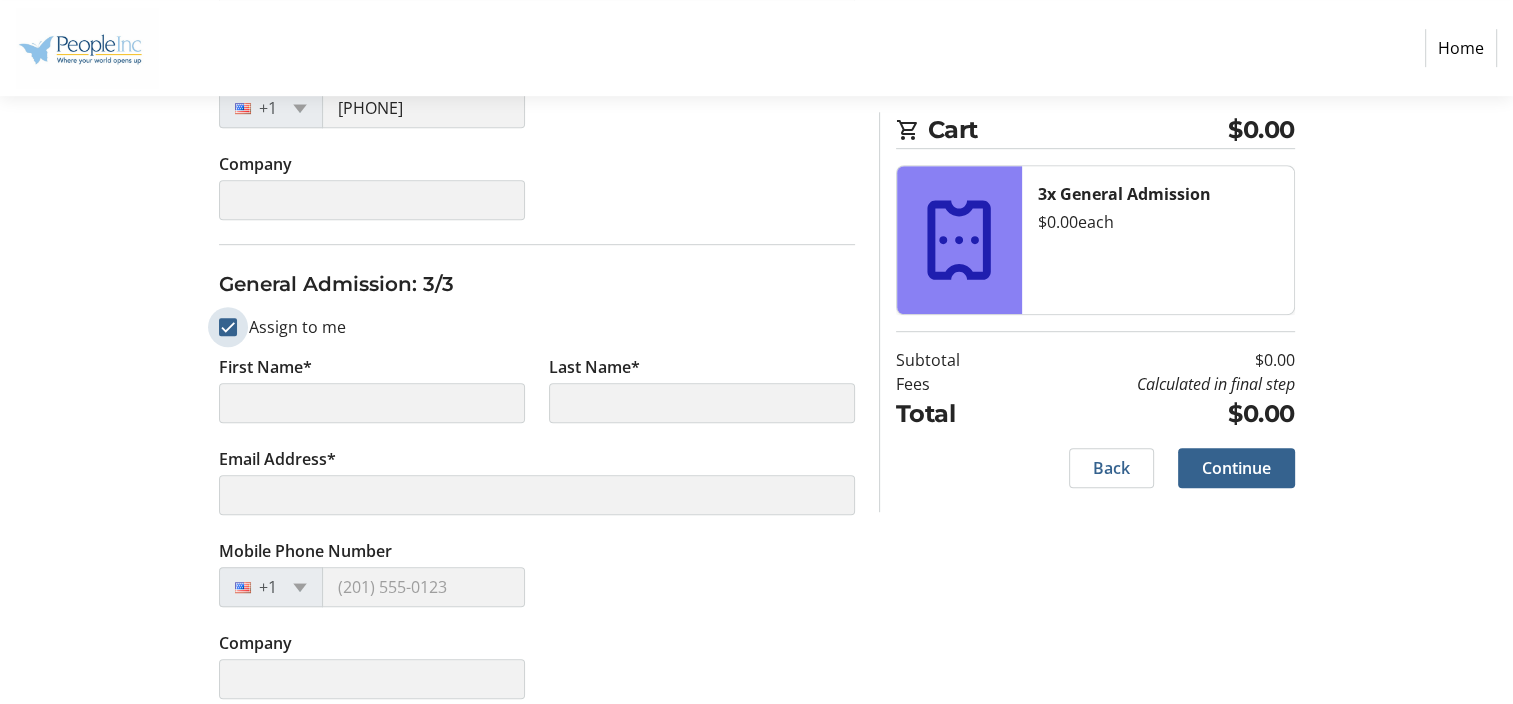 scroll, scrollTop: 1091, scrollLeft: 0, axis: vertical 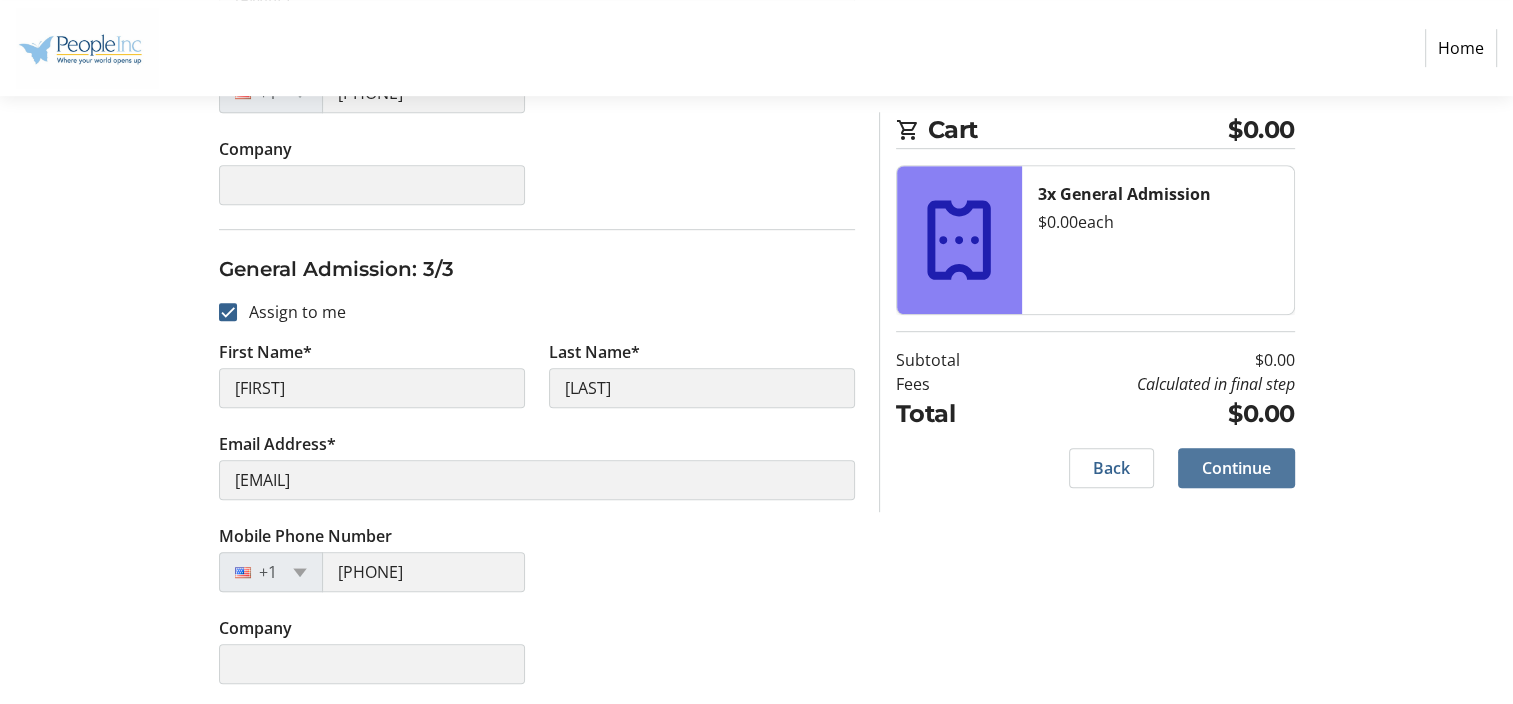 click at bounding box center [1236, 468] 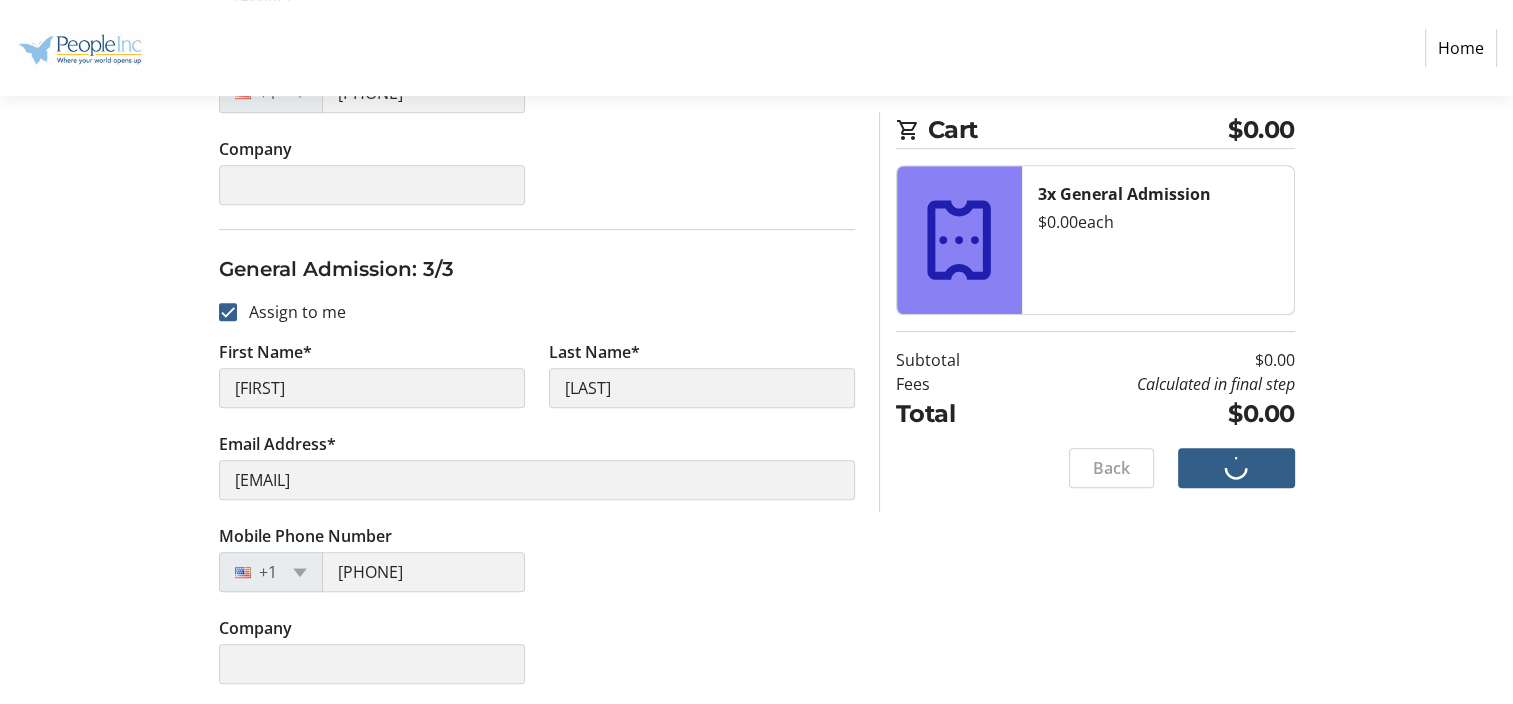 scroll, scrollTop: 8, scrollLeft: 0, axis: vertical 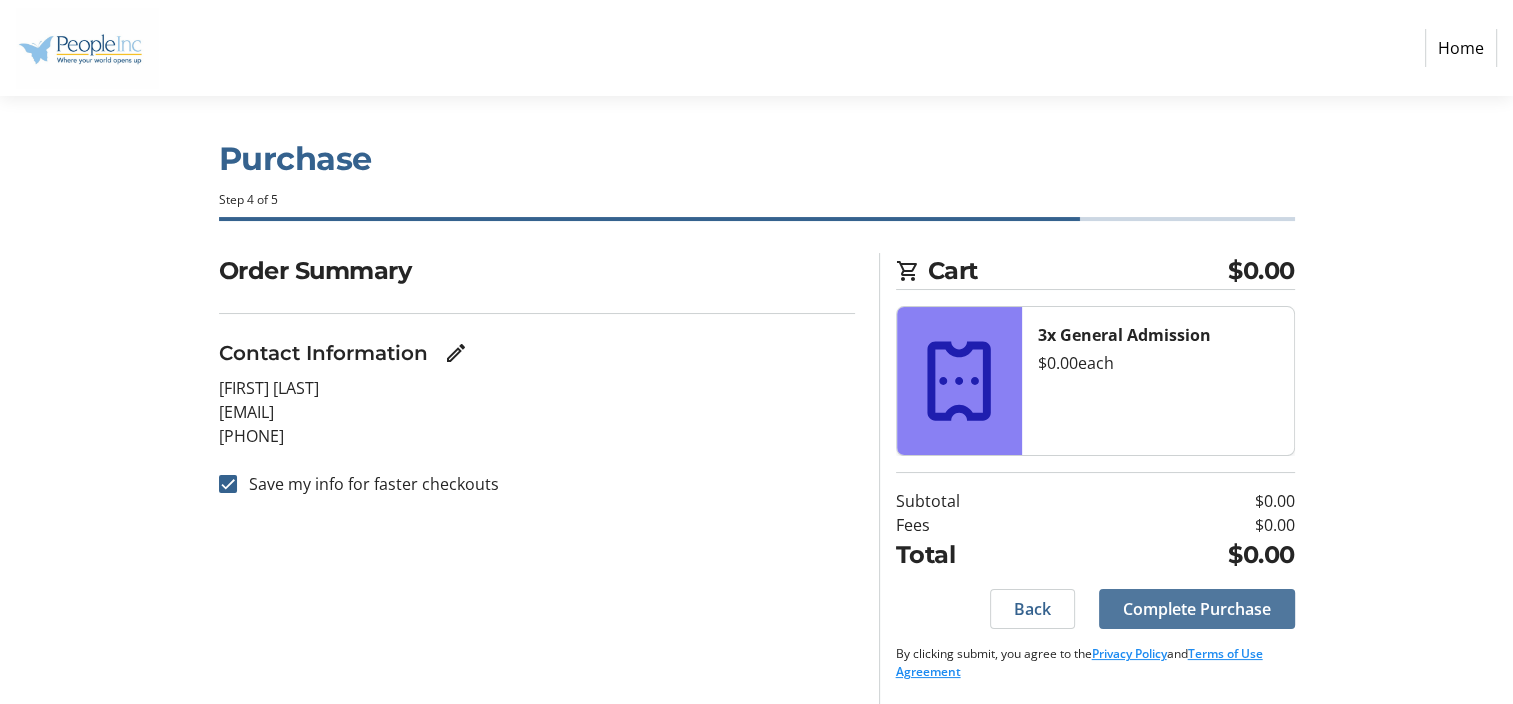 click on "Complete Purchase" at bounding box center (1197, 609) 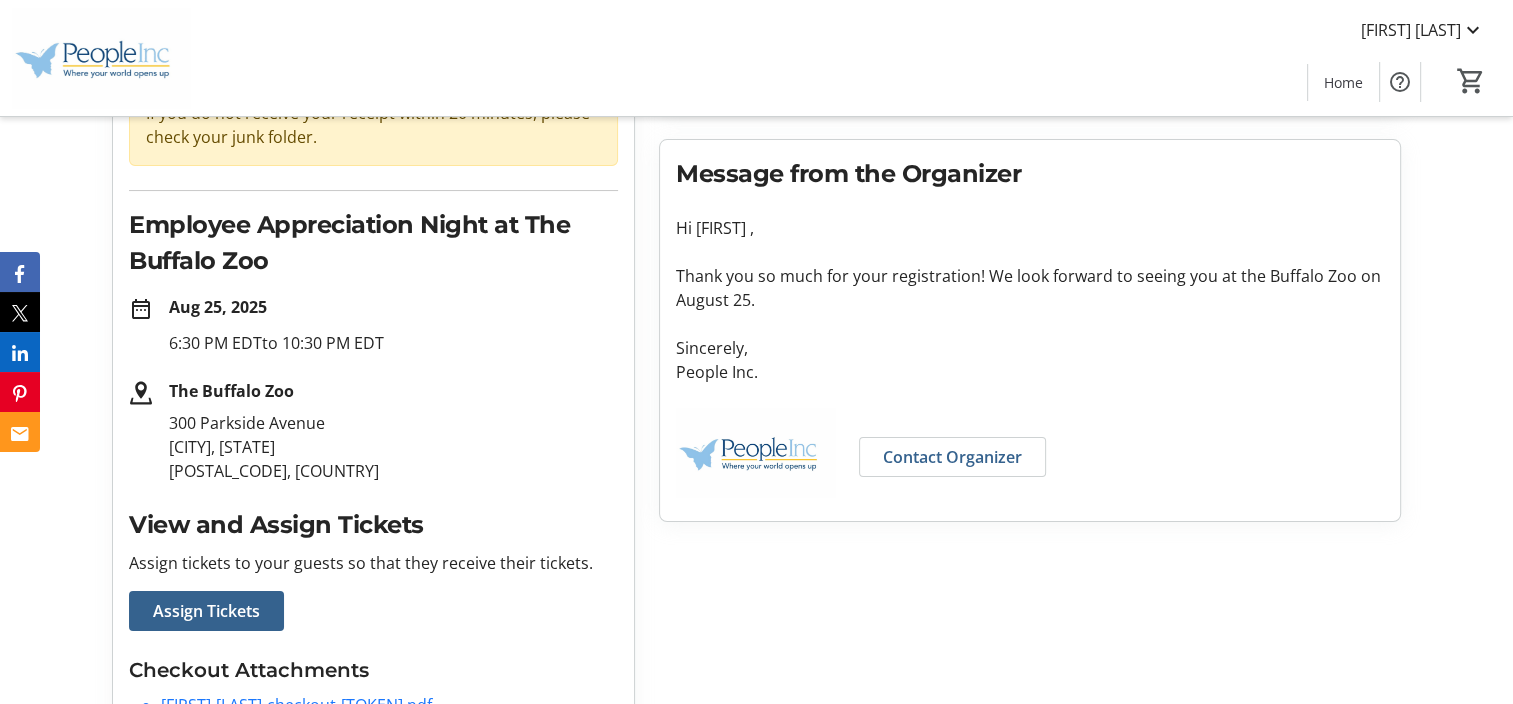 scroll, scrollTop: 224, scrollLeft: 0, axis: vertical 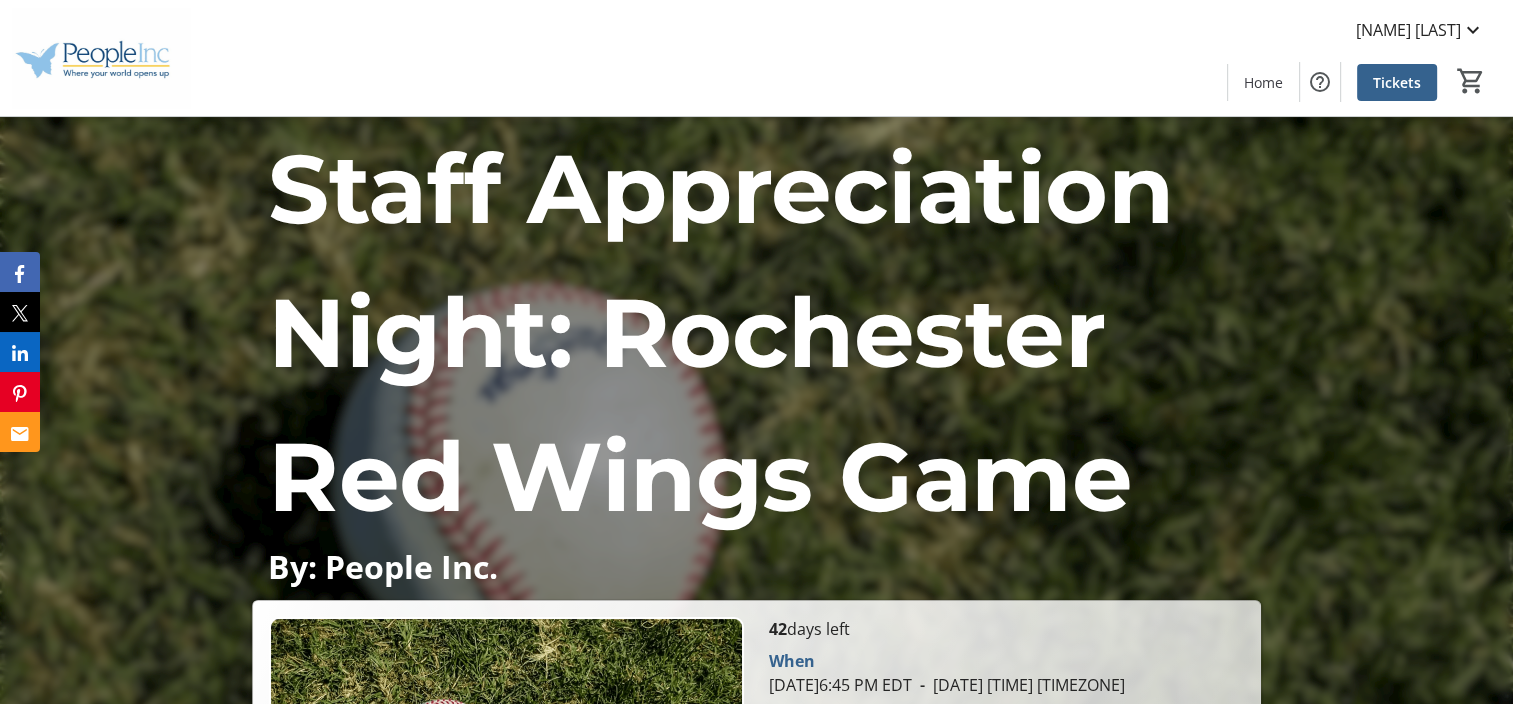 click on "Staff Appreciation Night: Rochester Red Wings Game" at bounding box center [720, 332] 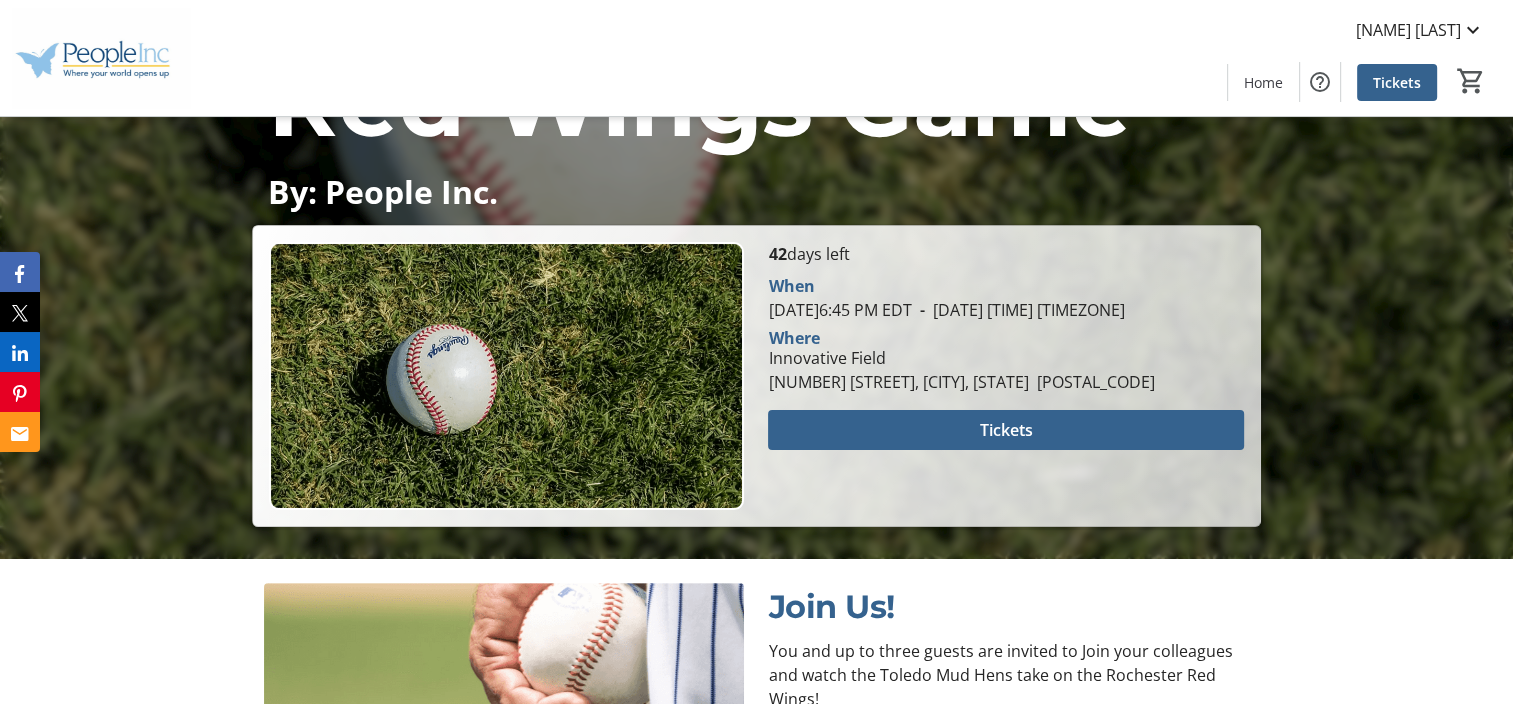 scroll, scrollTop: 324, scrollLeft: 0, axis: vertical 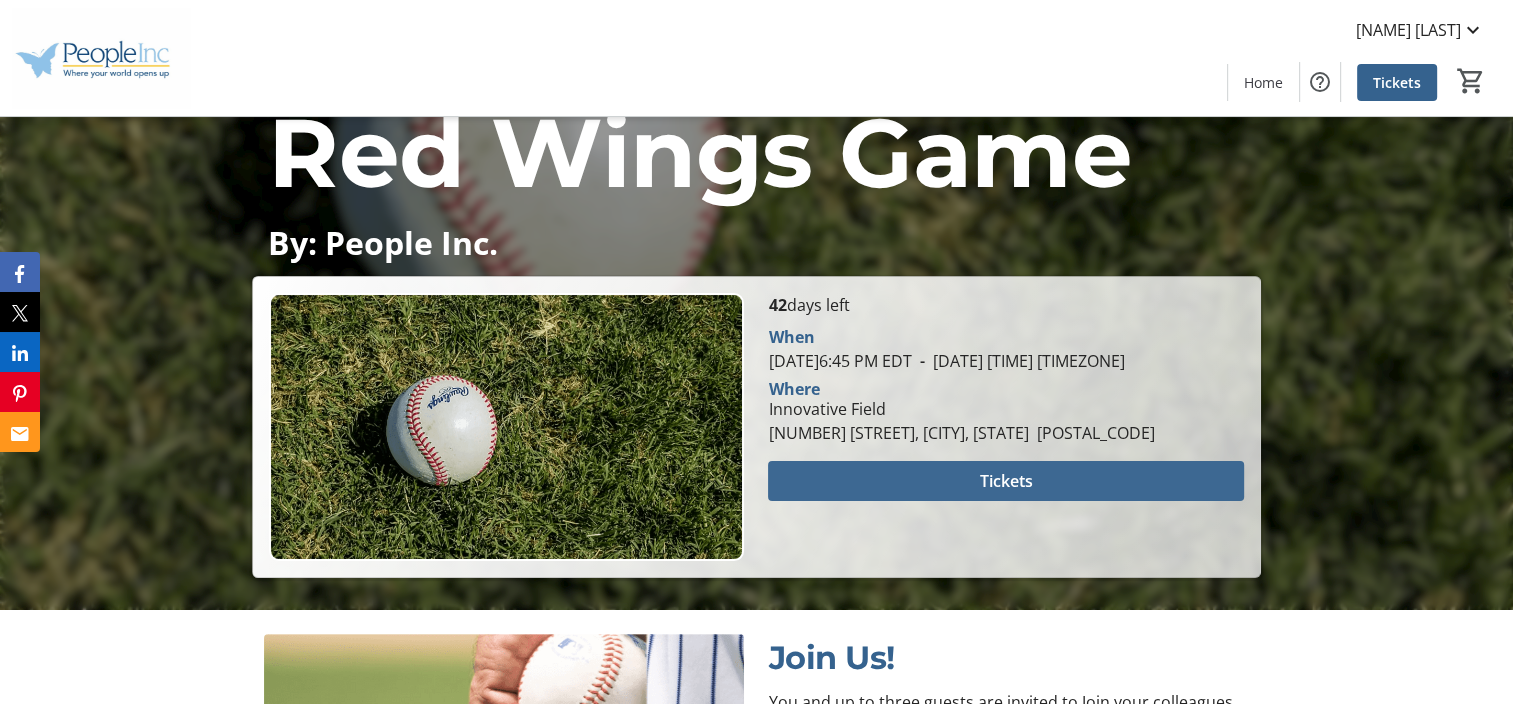 click on "Tickets" at bounding box center (1006, 481) 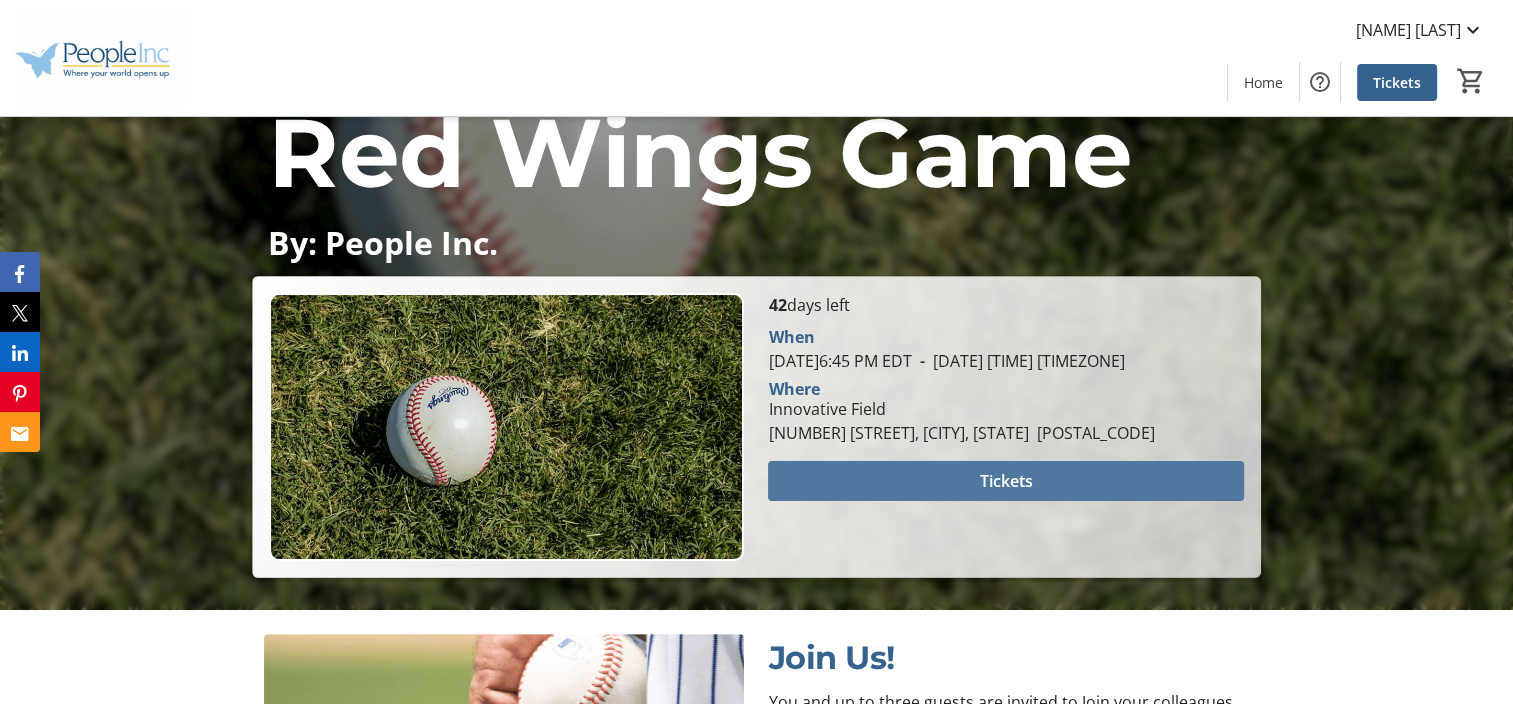 scroll, scrollTop: 0, scrollLeft: 0, axis: both 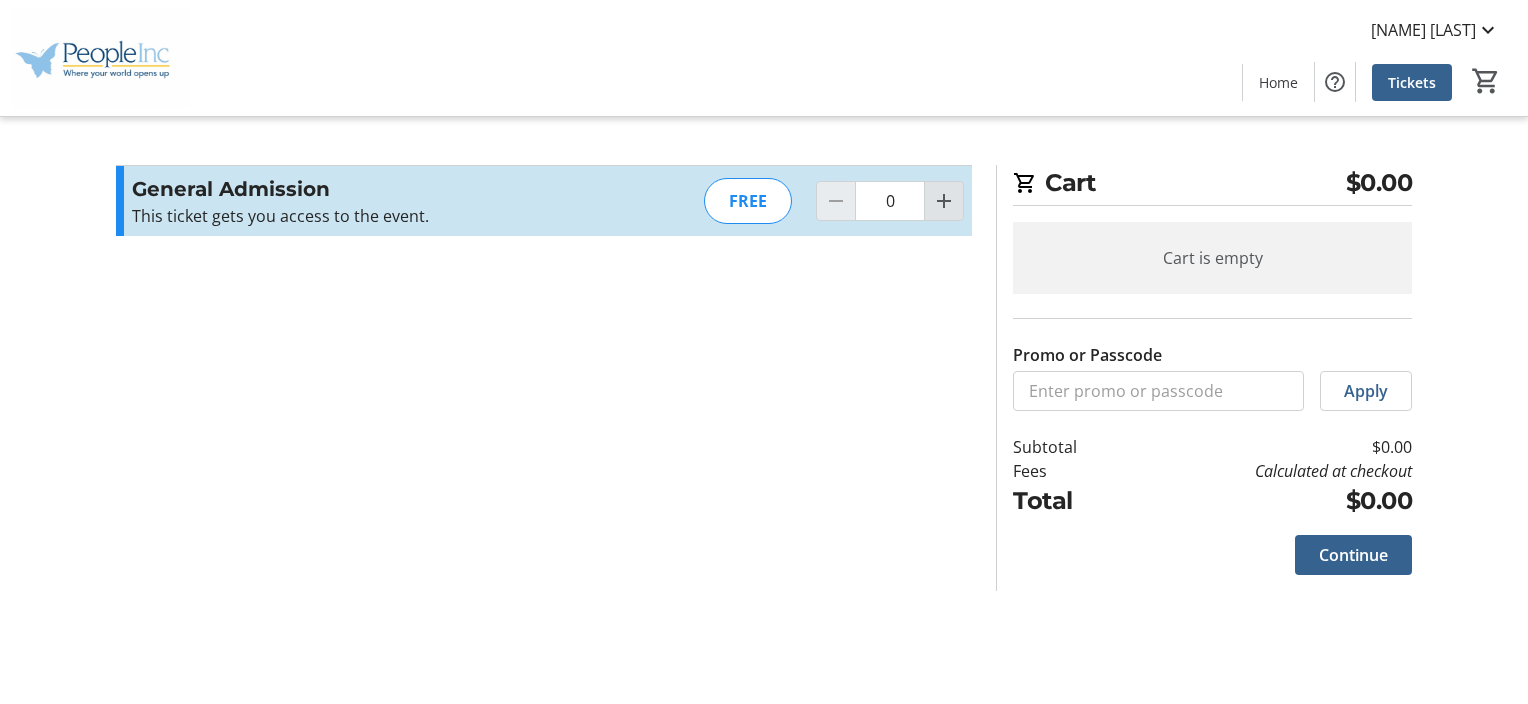 click at bounding box center (944, 201) 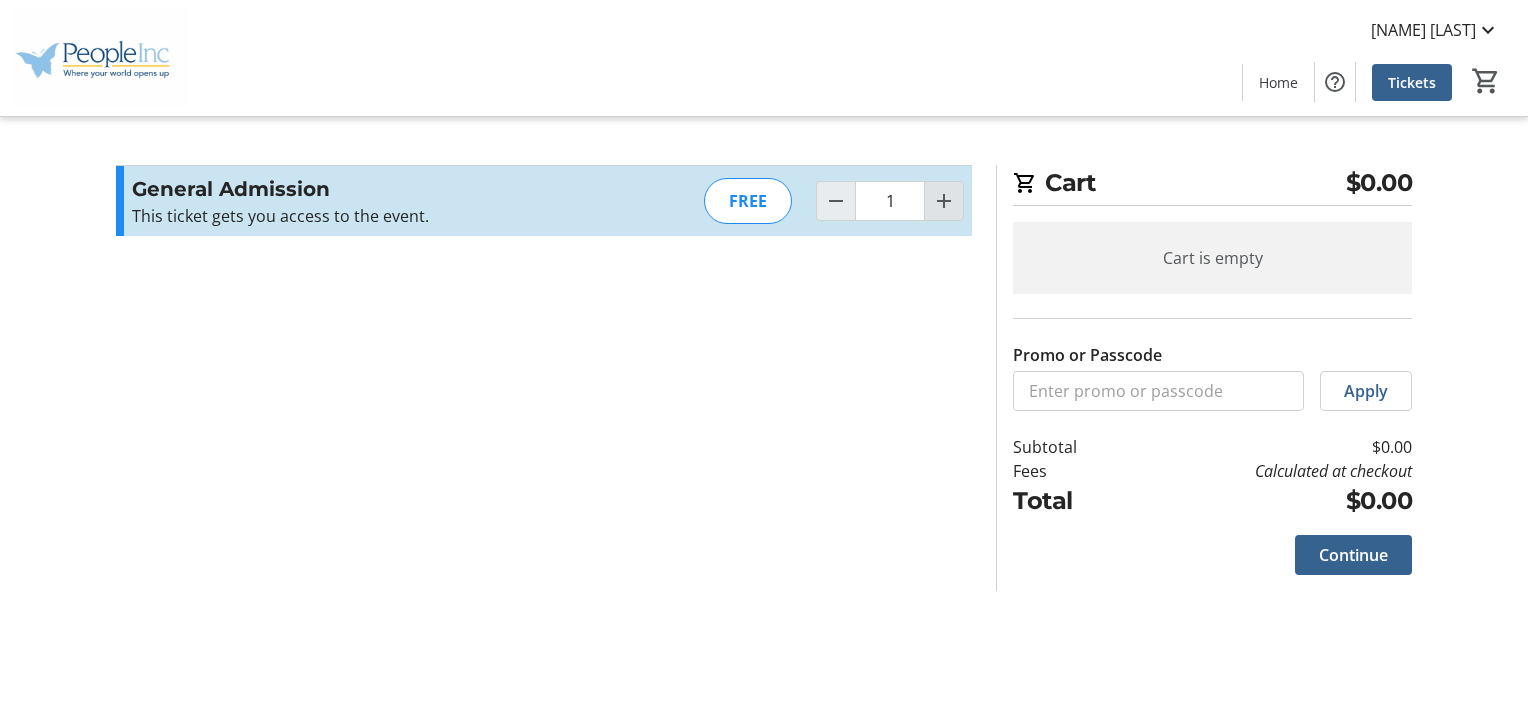 click at bounding box center (944, 201) 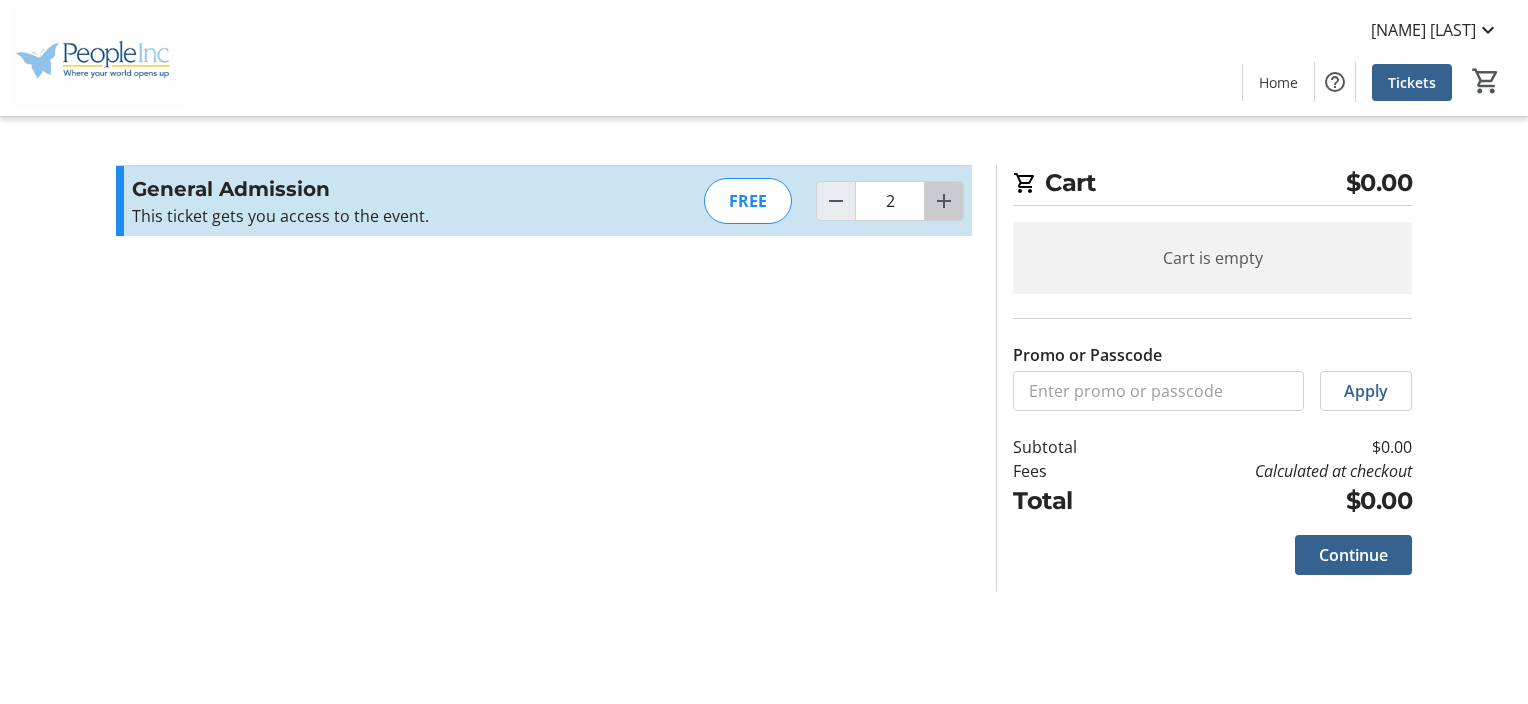 click at bounding box center [944, 201] 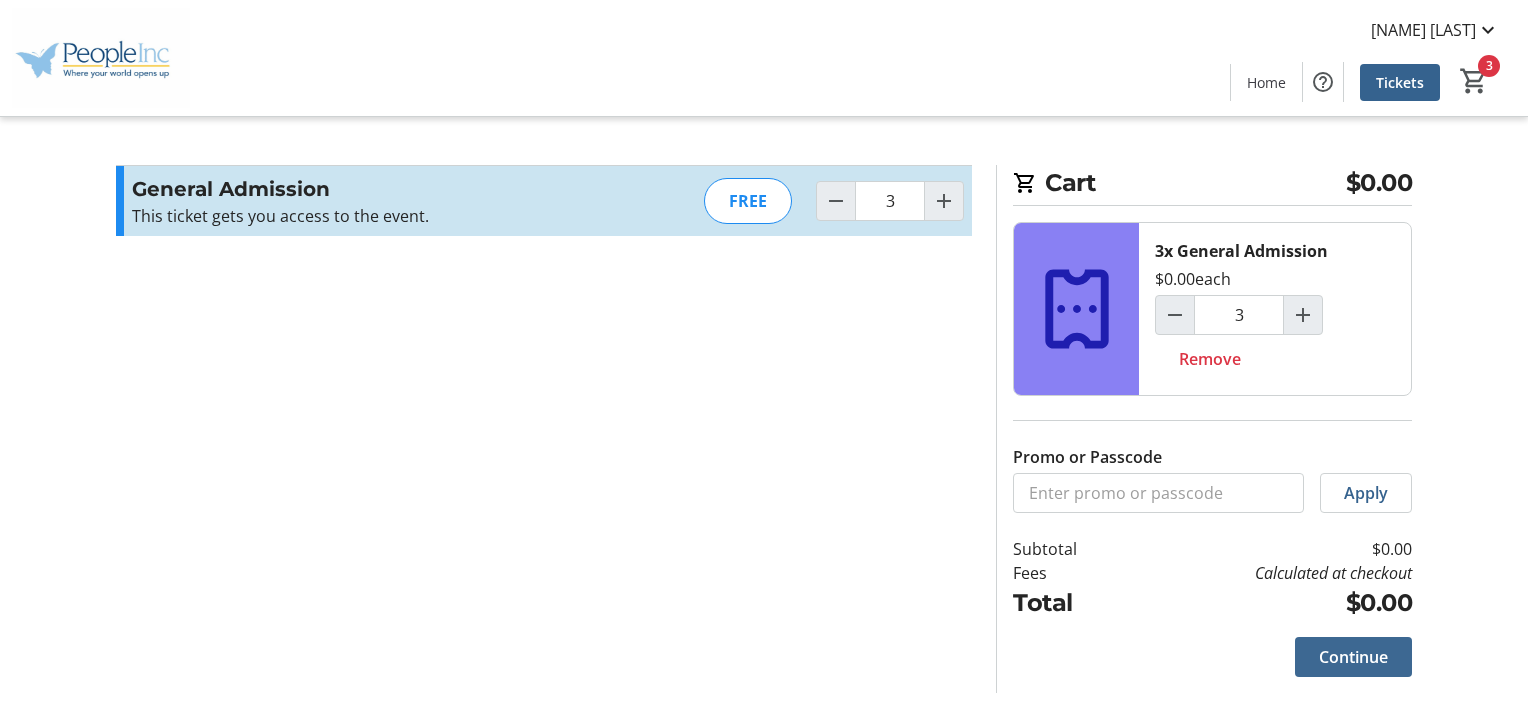 click on "Continue" at bounding box center (1353, 657) 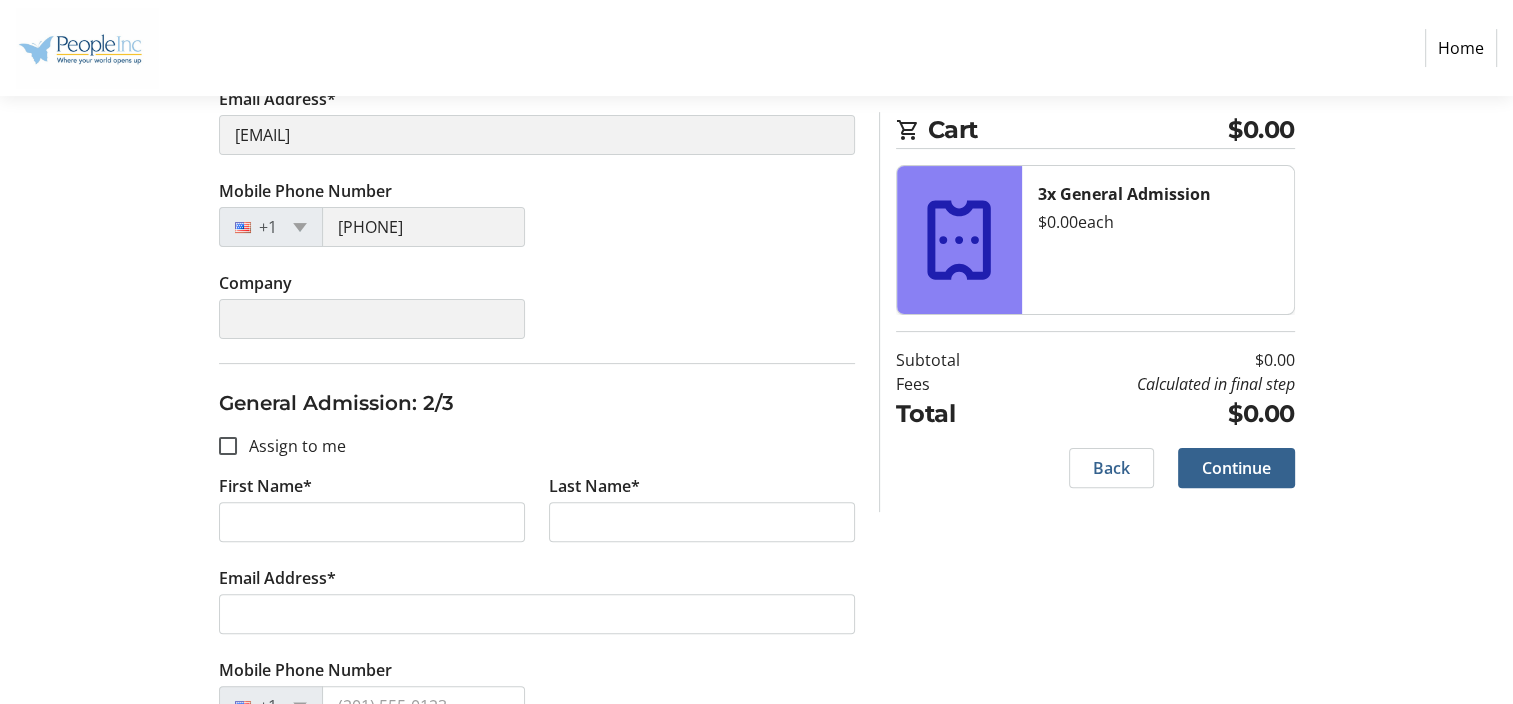 scroll, scrollTop: 479, scrollLeft: 0, axis: vertical 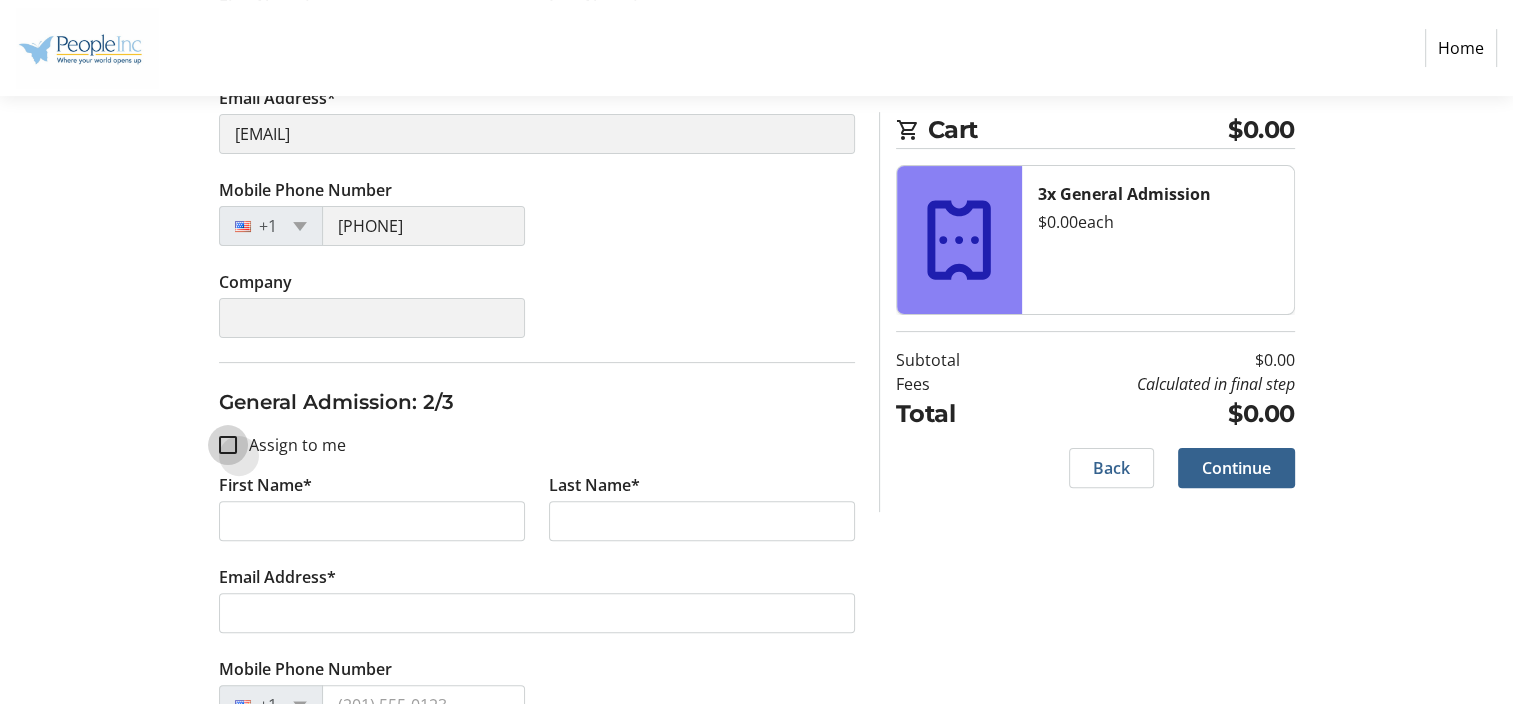 click on "Assign to me" at bounding box center (228, 445) 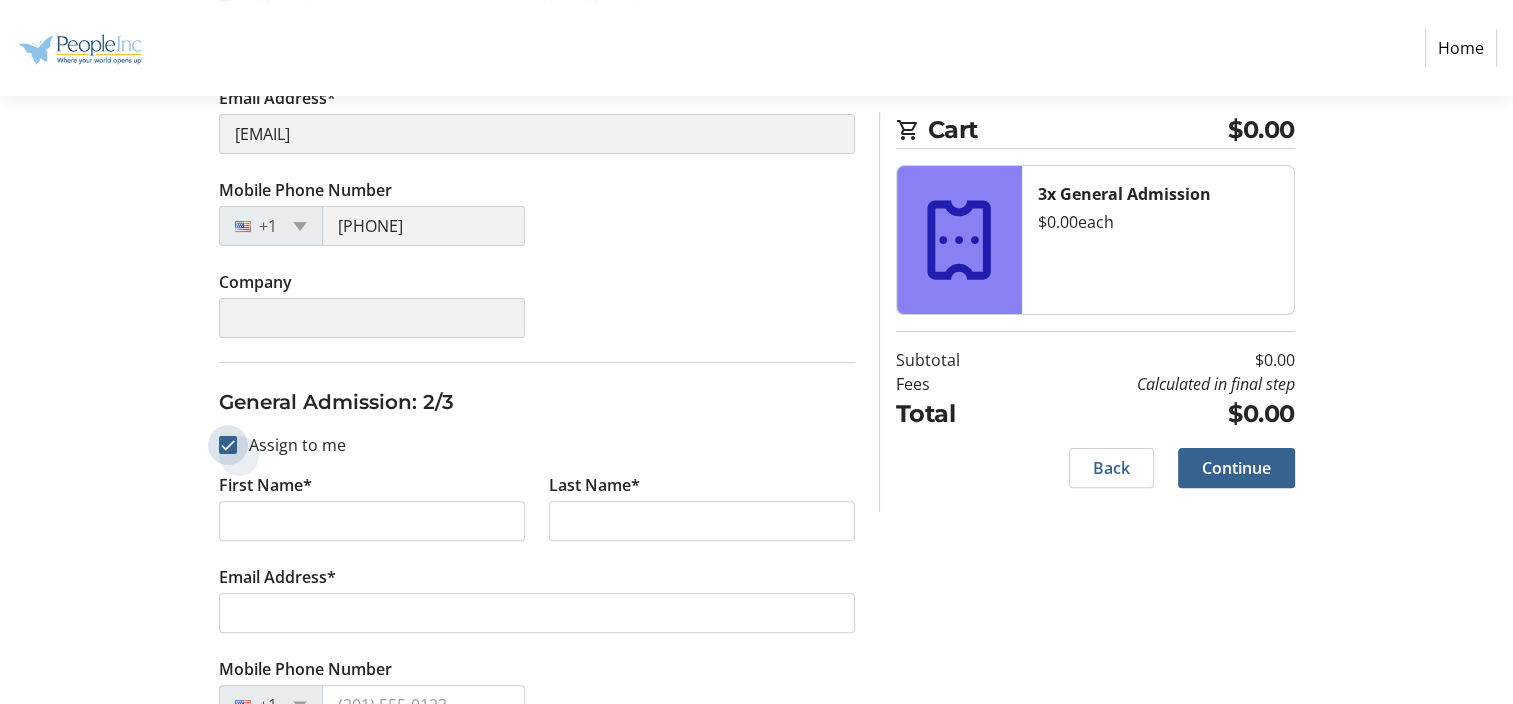 checkbox on "true" 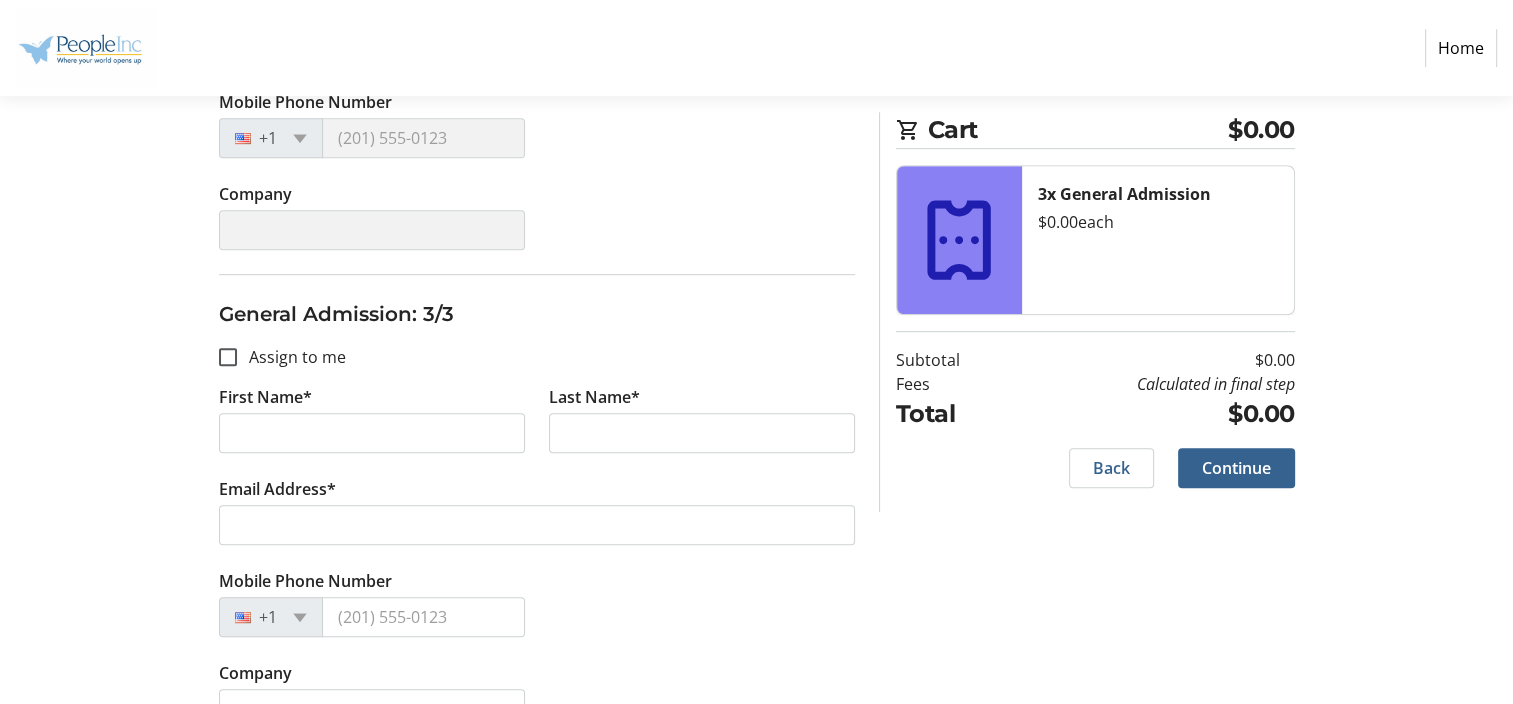 scroll, scrollTop: 1051, scrollLeft: 0, axis: vertical 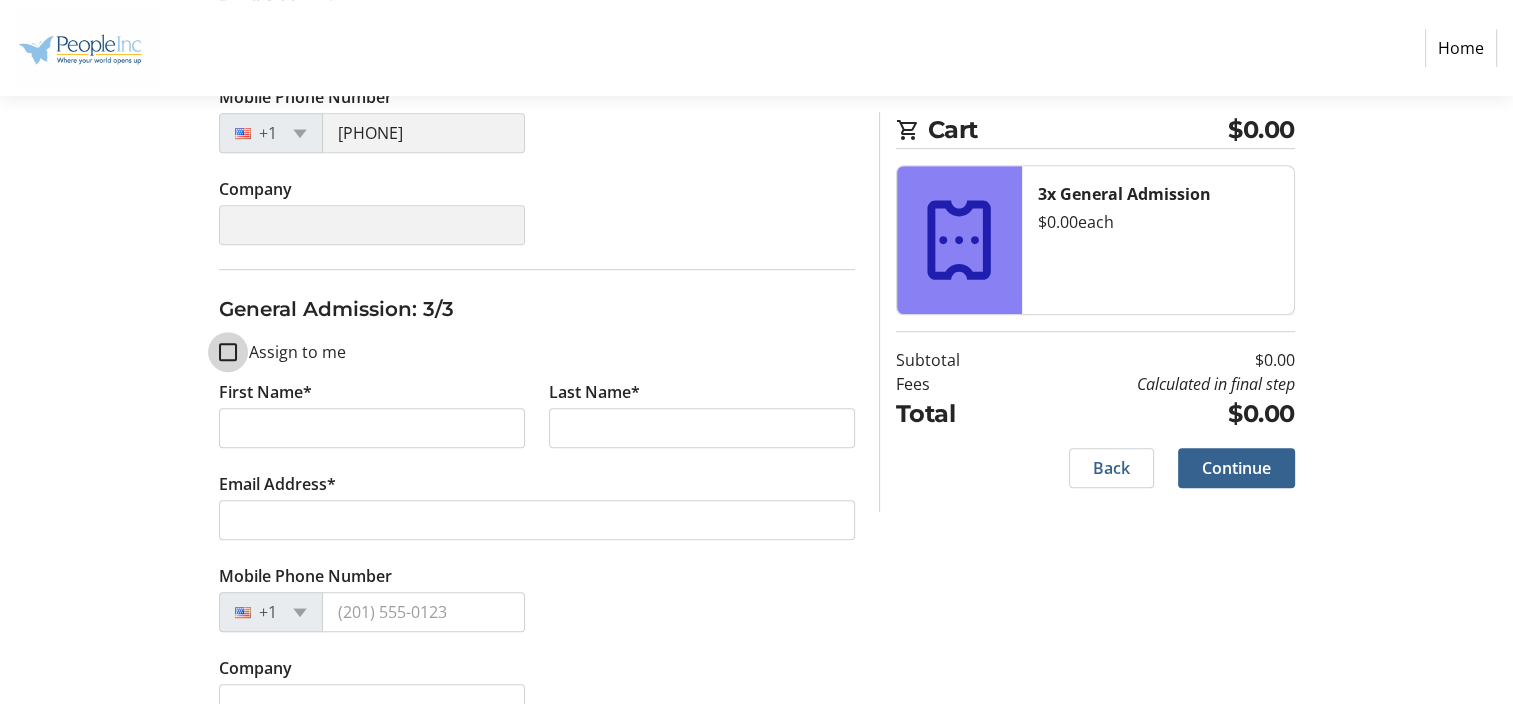 click on "Assign to me" at bounding box center [228, 352] 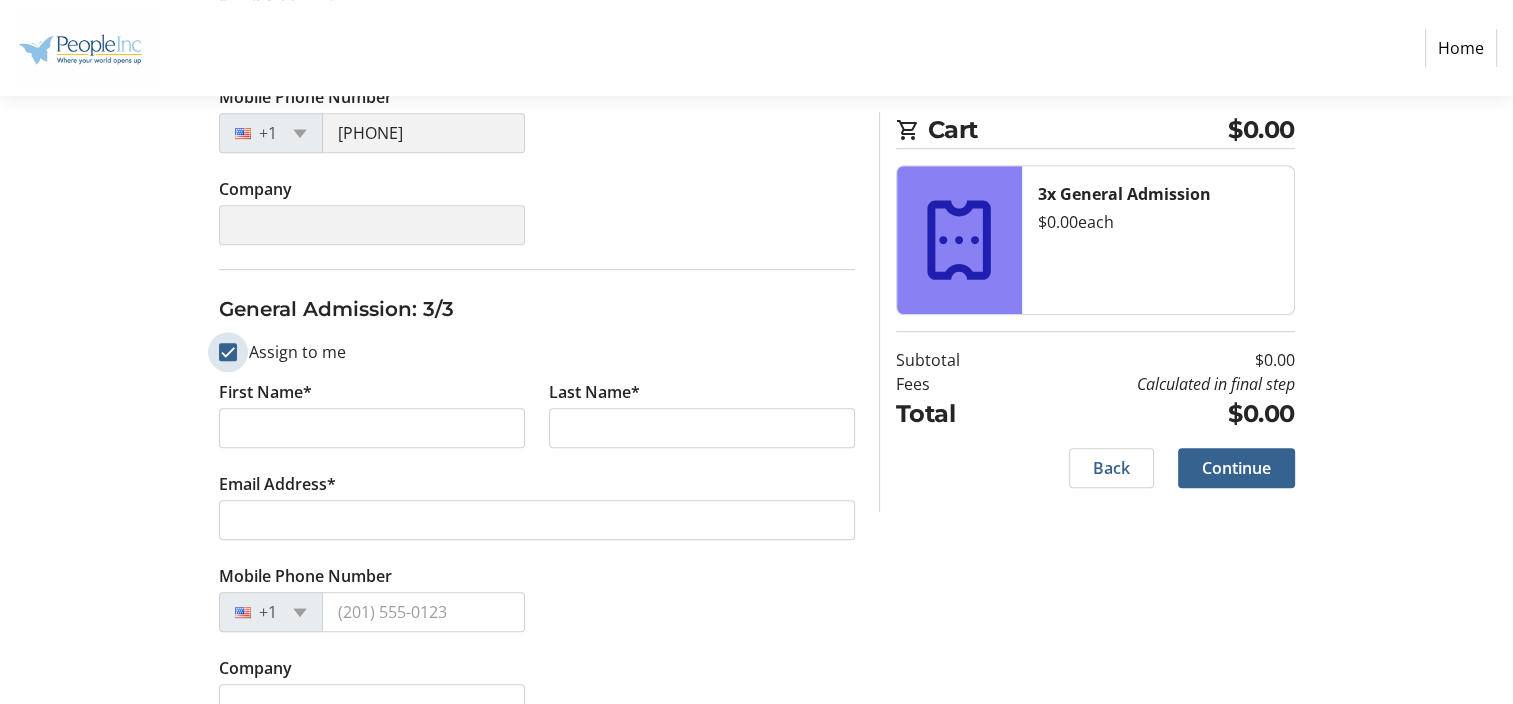 checkbox on "true" 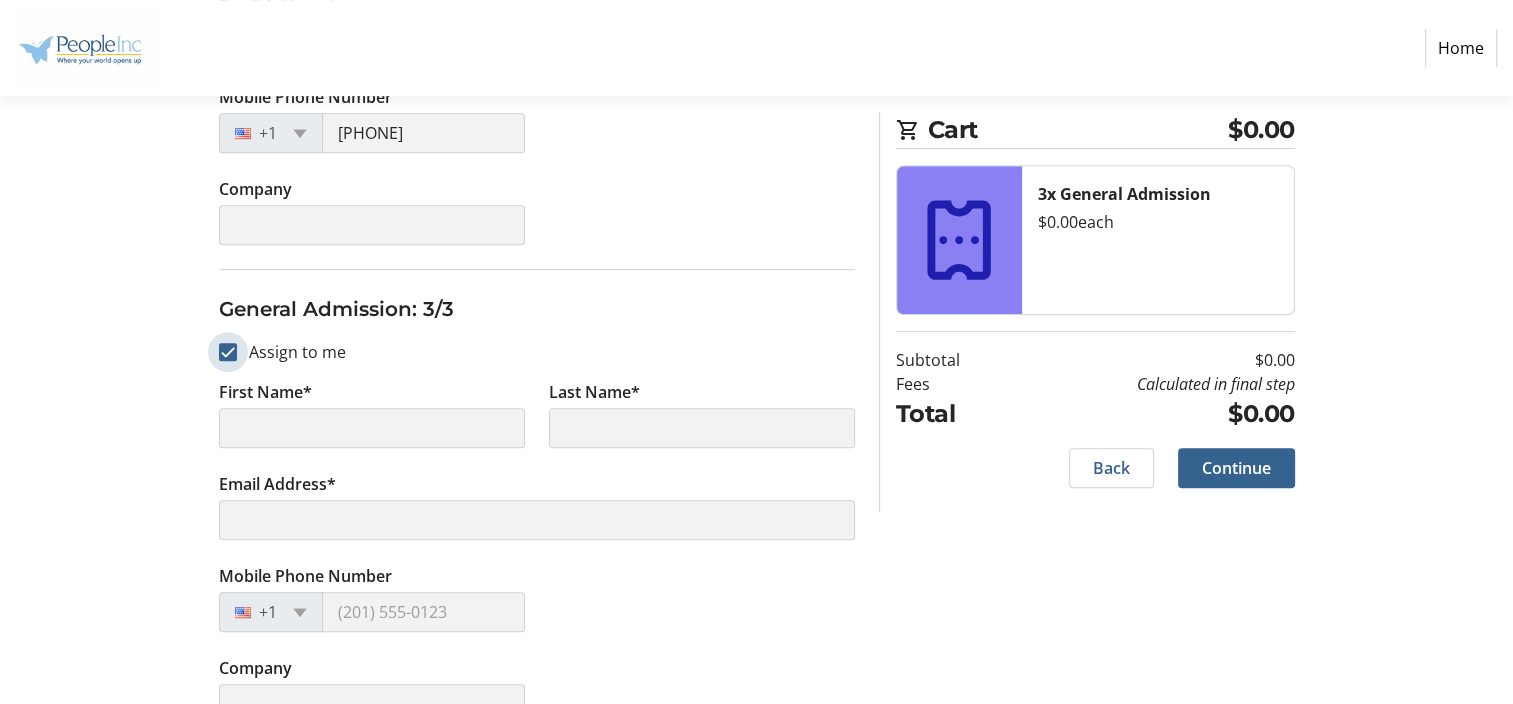 scroll, scrollTop: 1091, scrollLeft: 0, axis: vertical 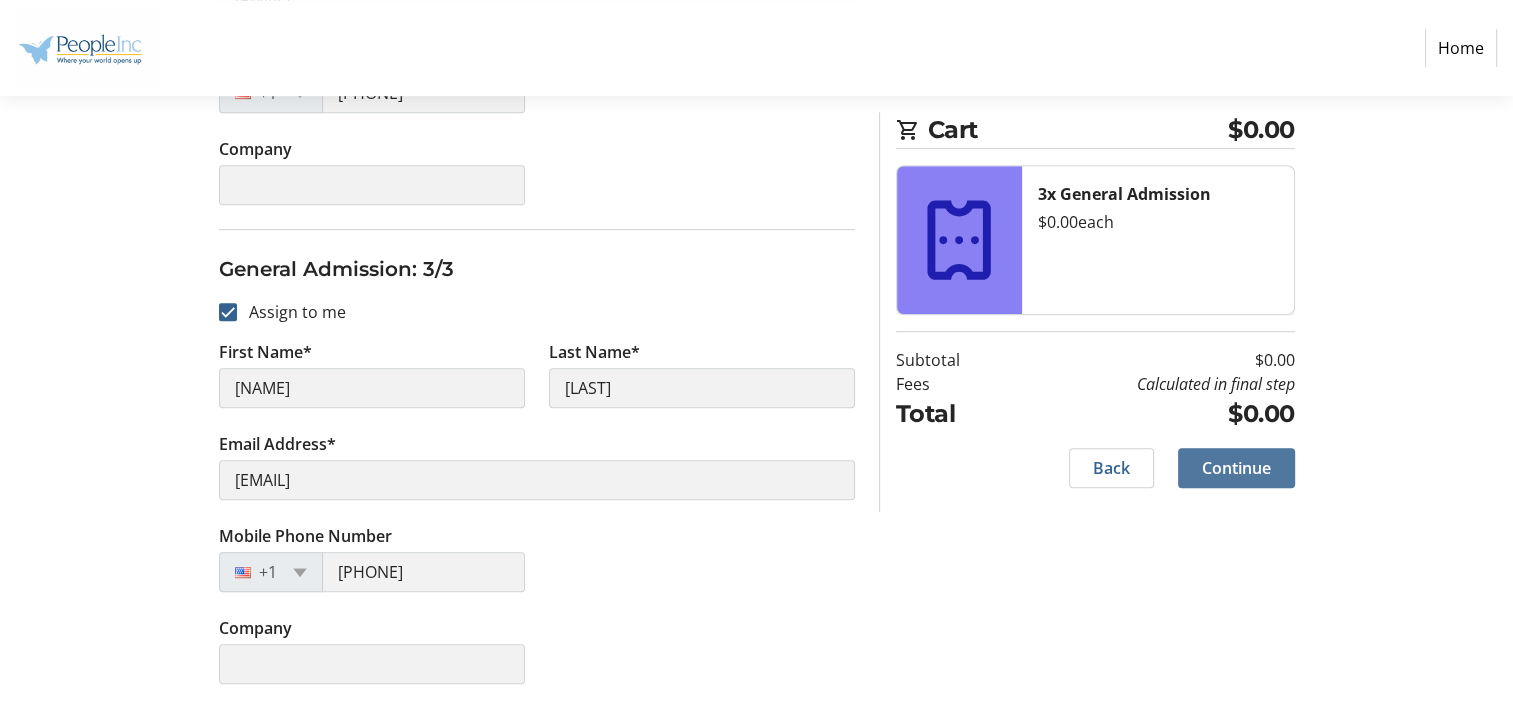 click on "Continue" at bounding box center (1236, 468) 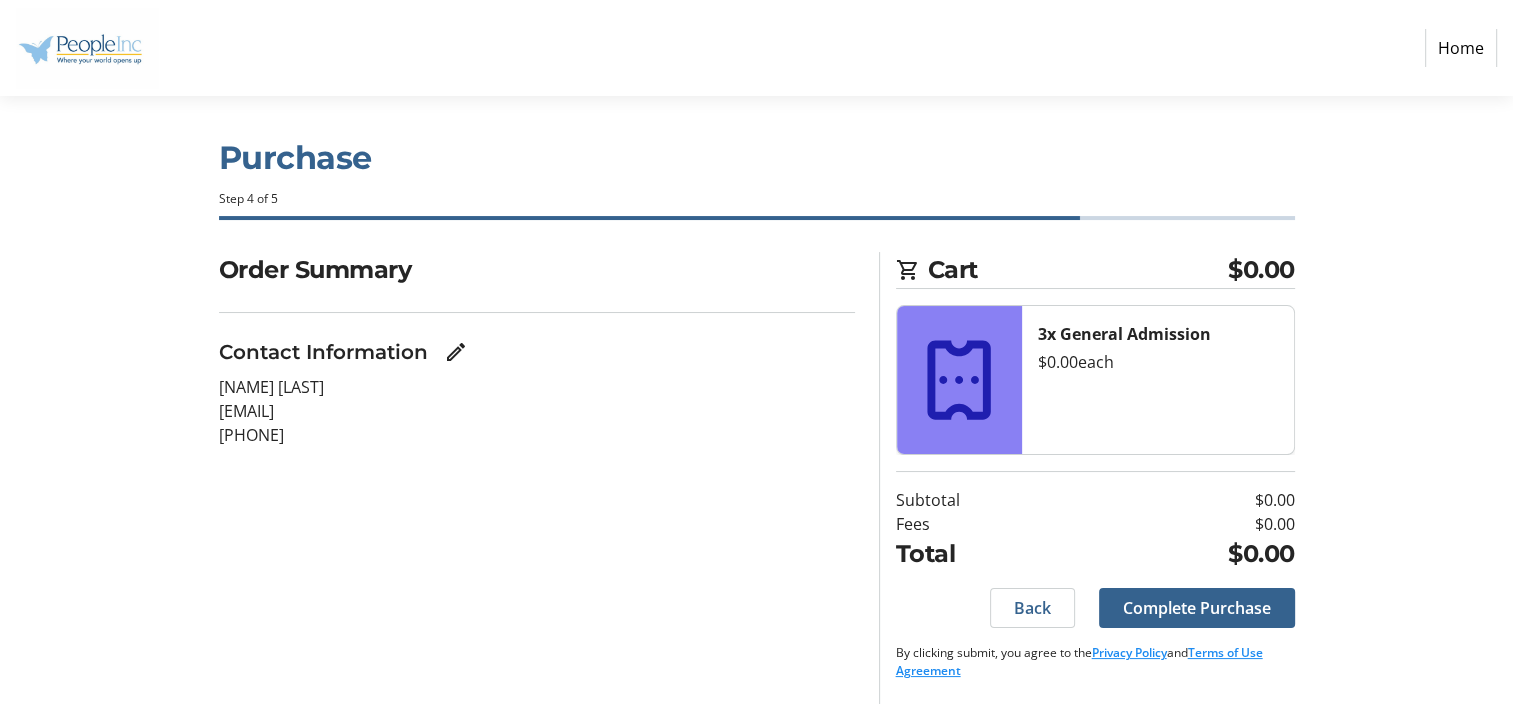 scroll, scrollTop: 0, scrollLeft: 0, axis: both 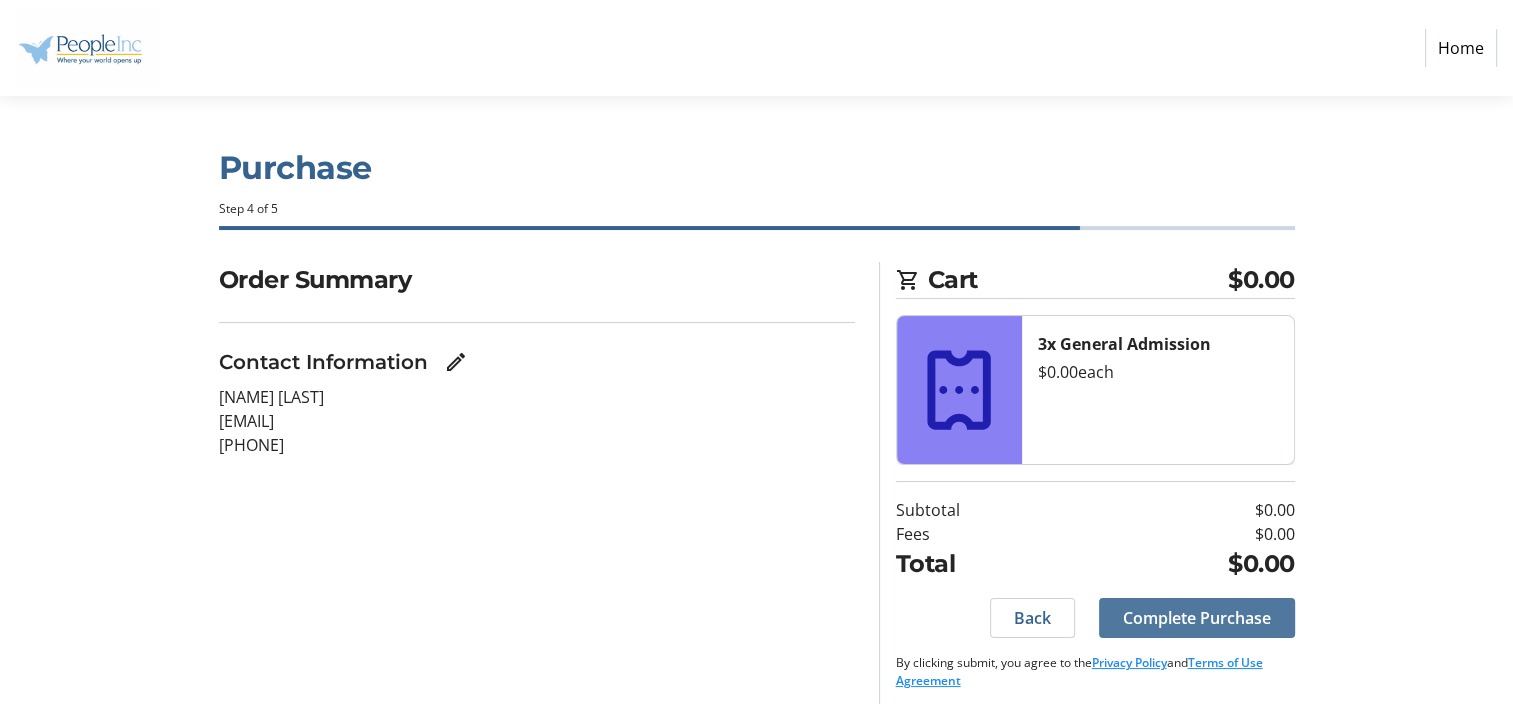 click on "Complete Purchase" at bounding box center (1197, 618) 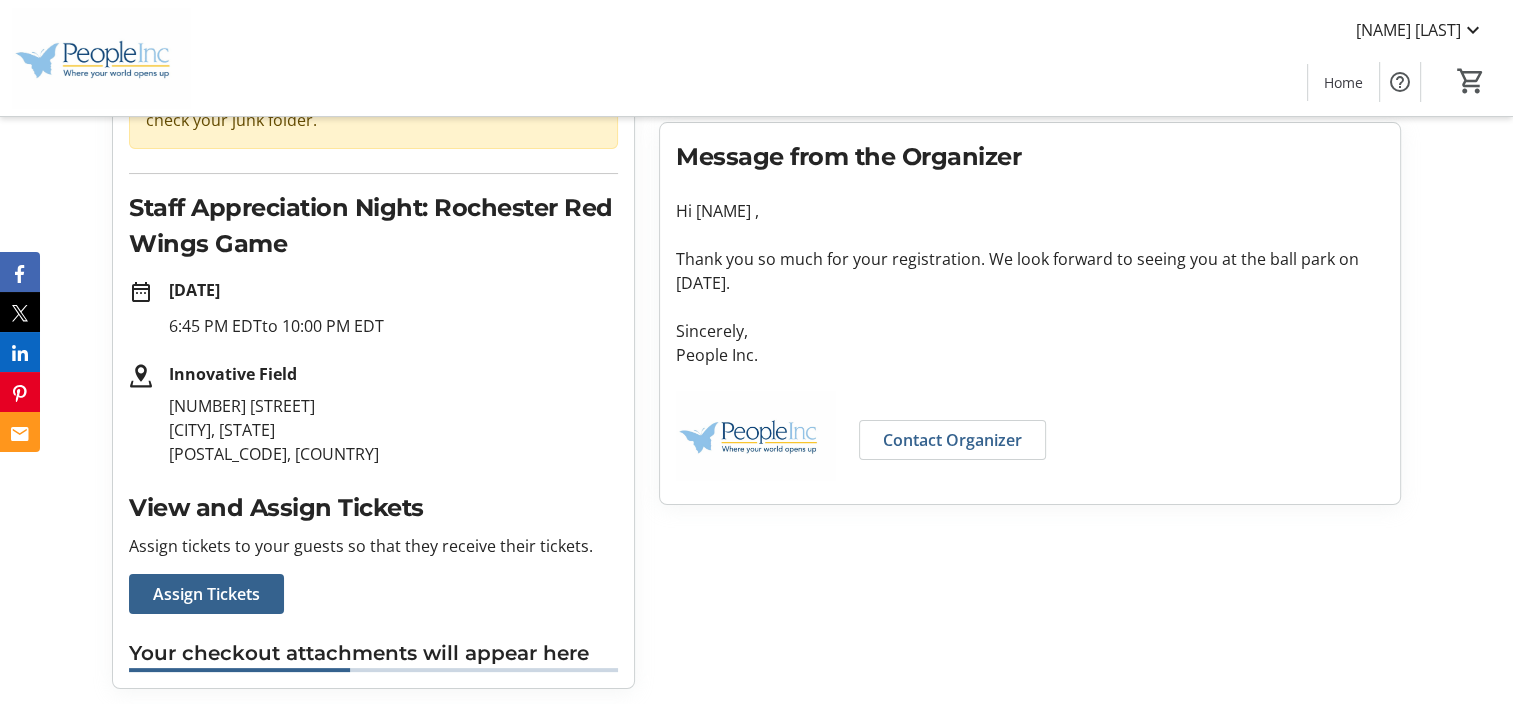 scroll, scrollTop: 0, scrollLeft: 0, axis: both 